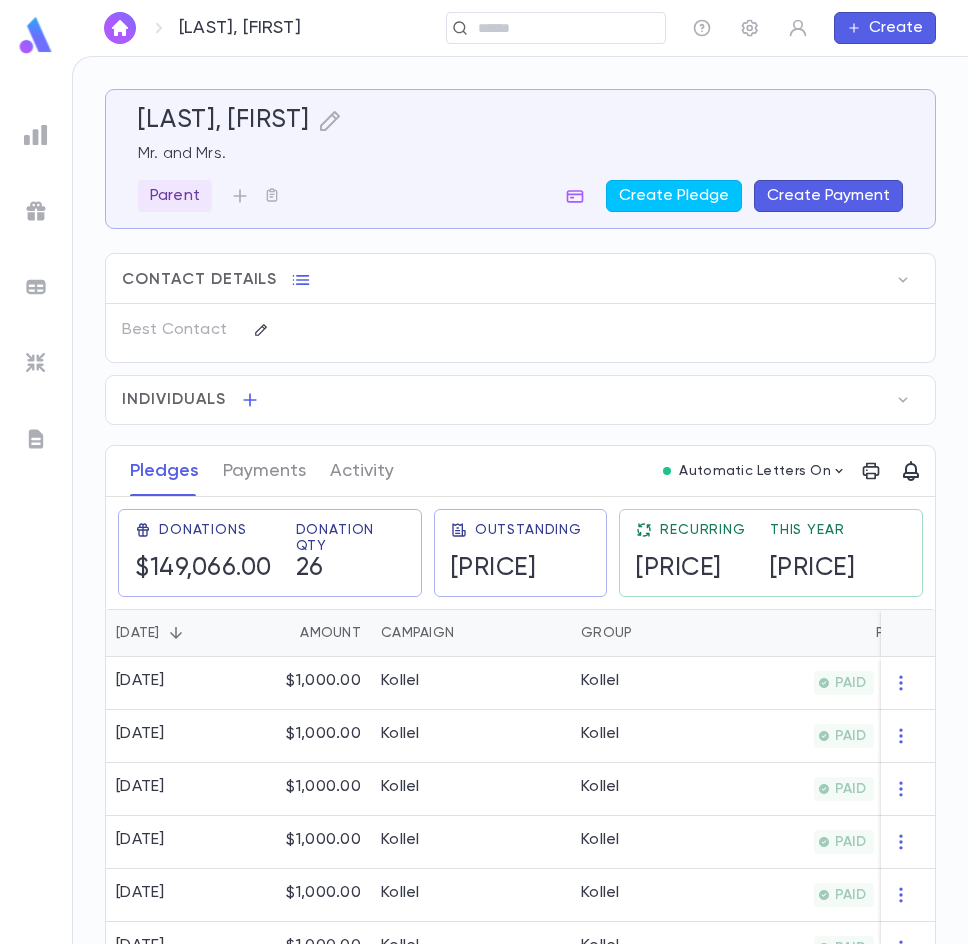 scroll, scrollTop: 0, scrollLeft: 0, axis: both 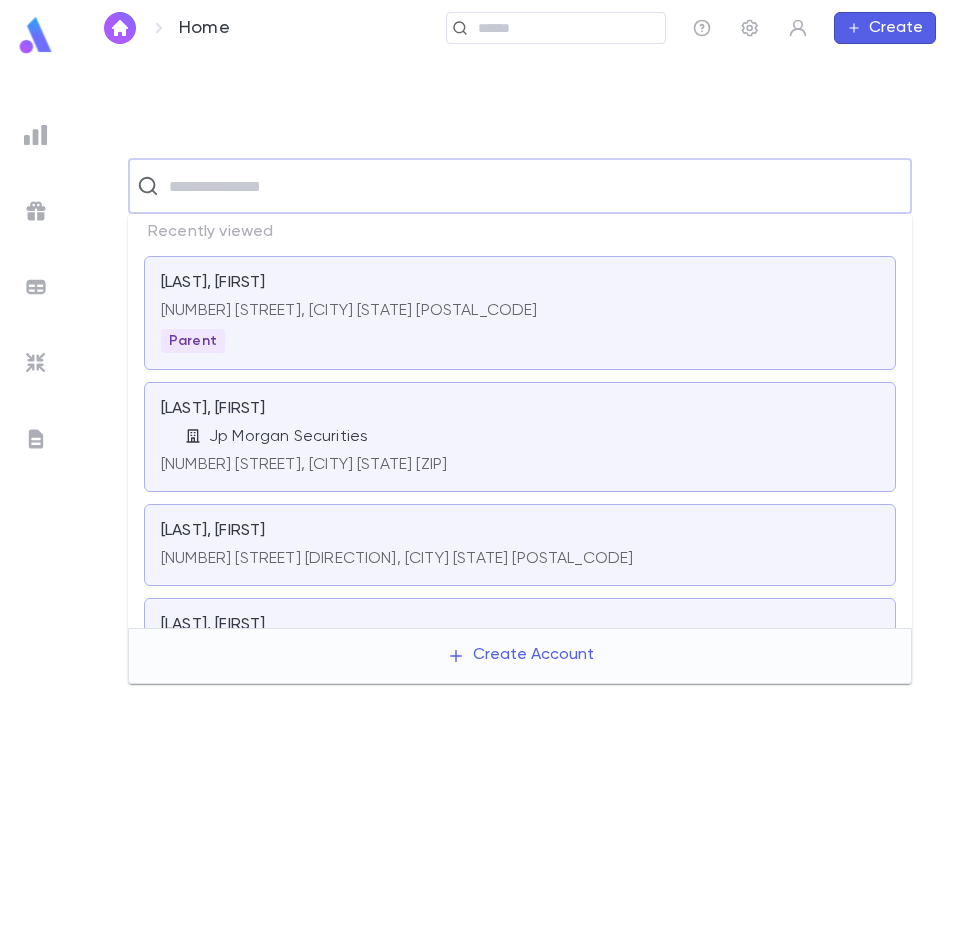 click at bounding box center [533, 186] 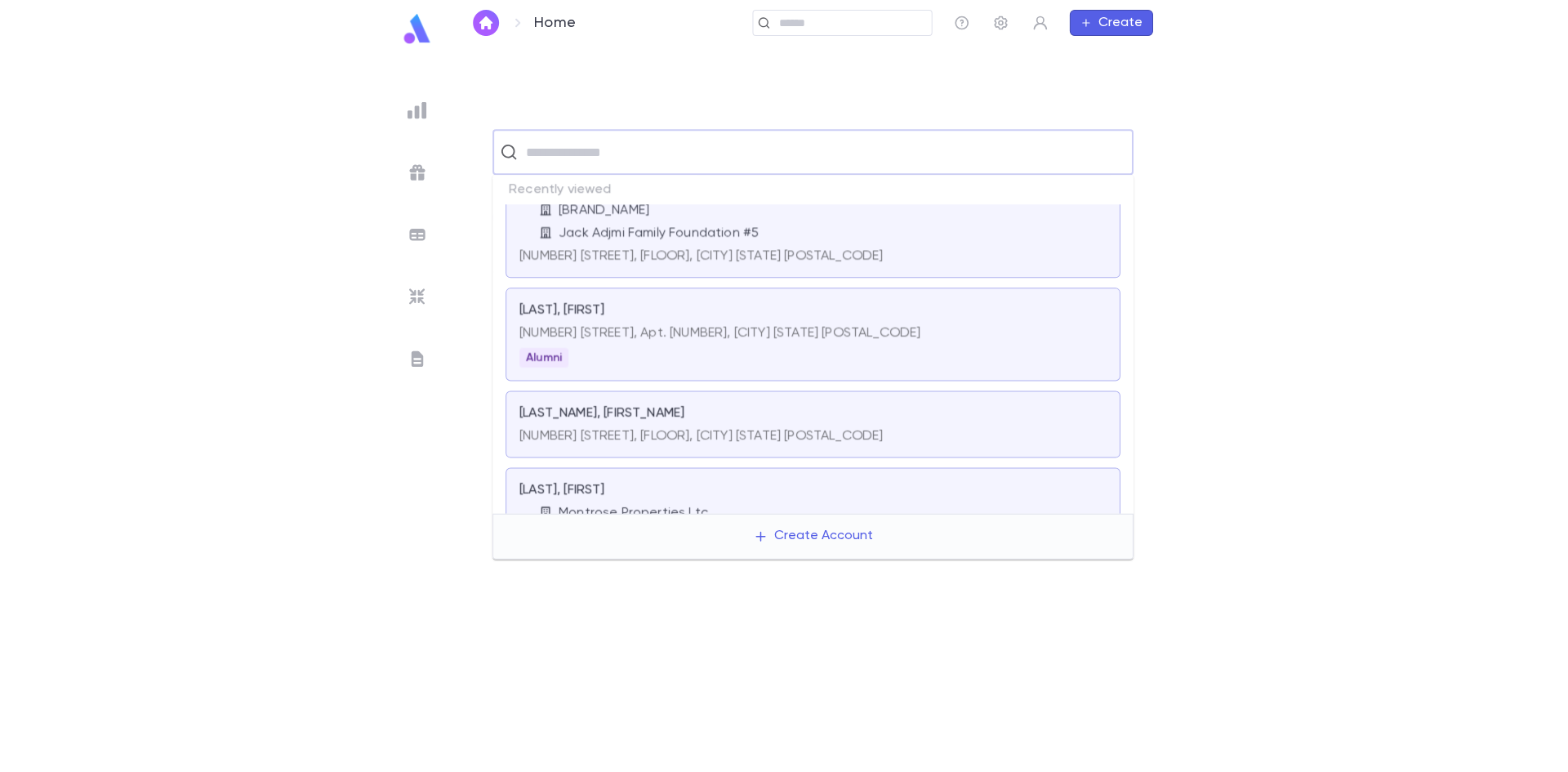 scroll, scrollTop: 621, scrollLeft: 0, axis: vertical 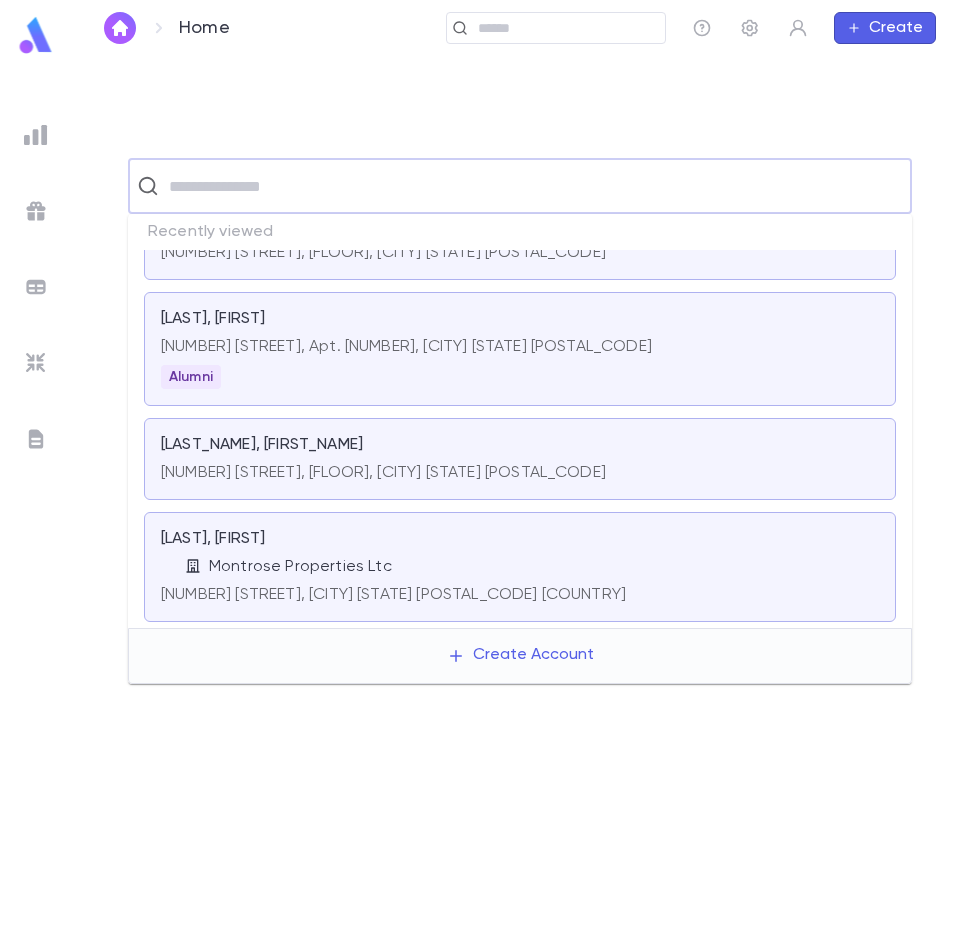 click at bounding box center (533, 186) 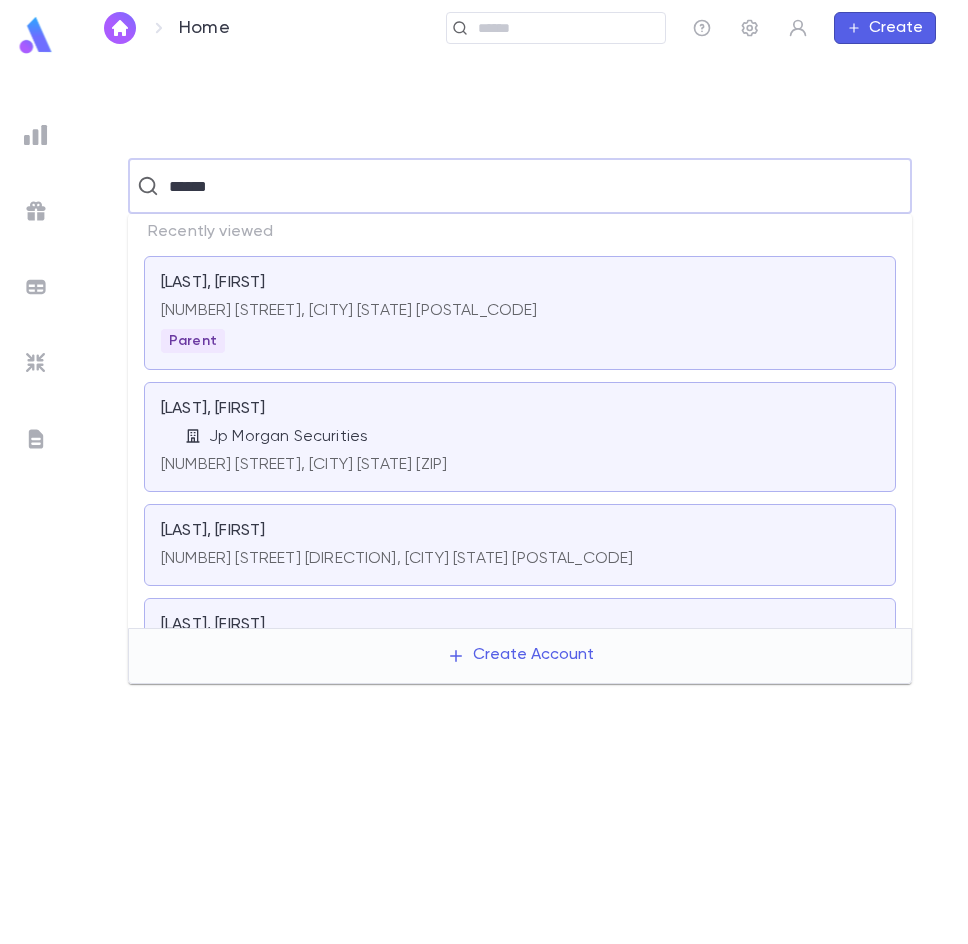 type on "******" 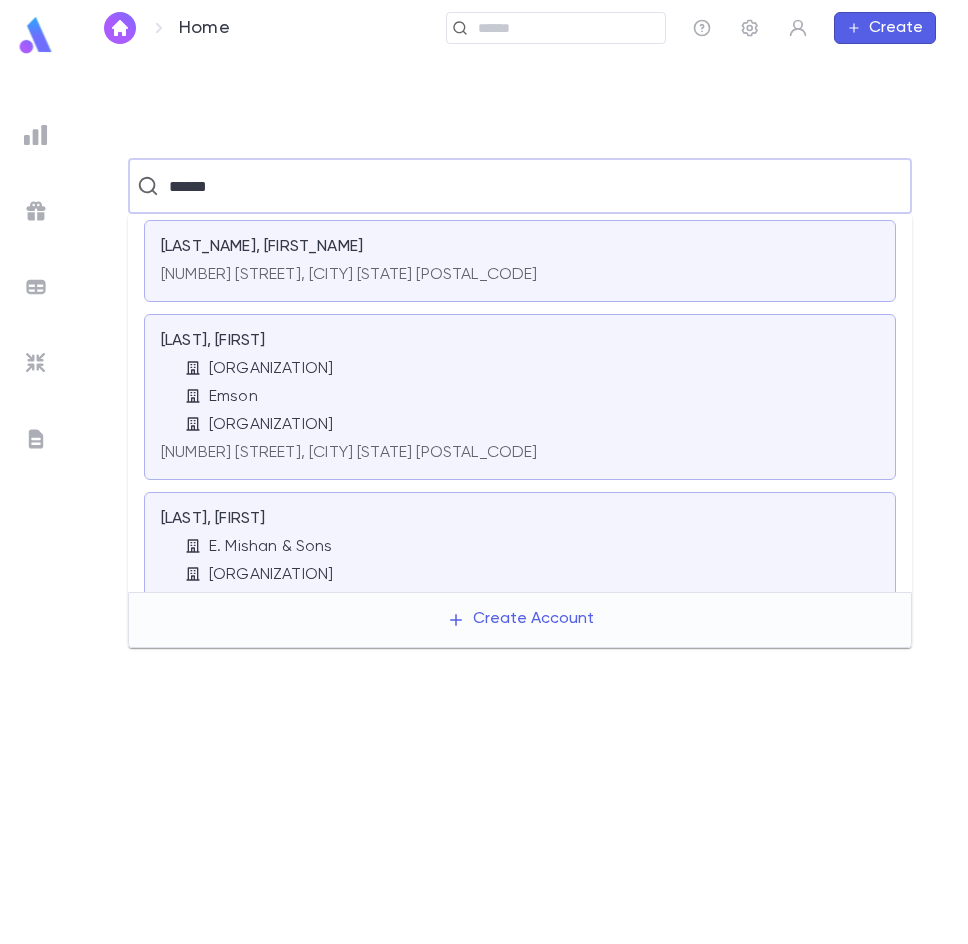 click on "Emson" at bounding box center [532, 397] 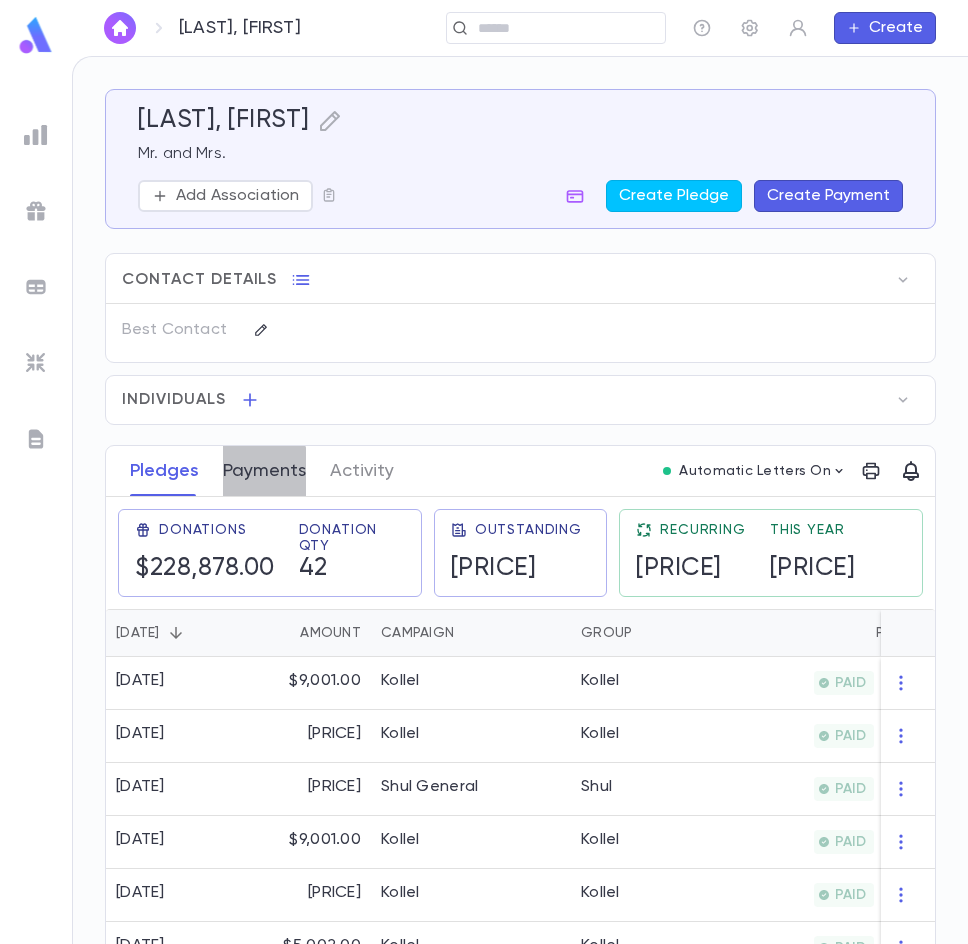 click on "Payments" at bounding box center [264, 471] 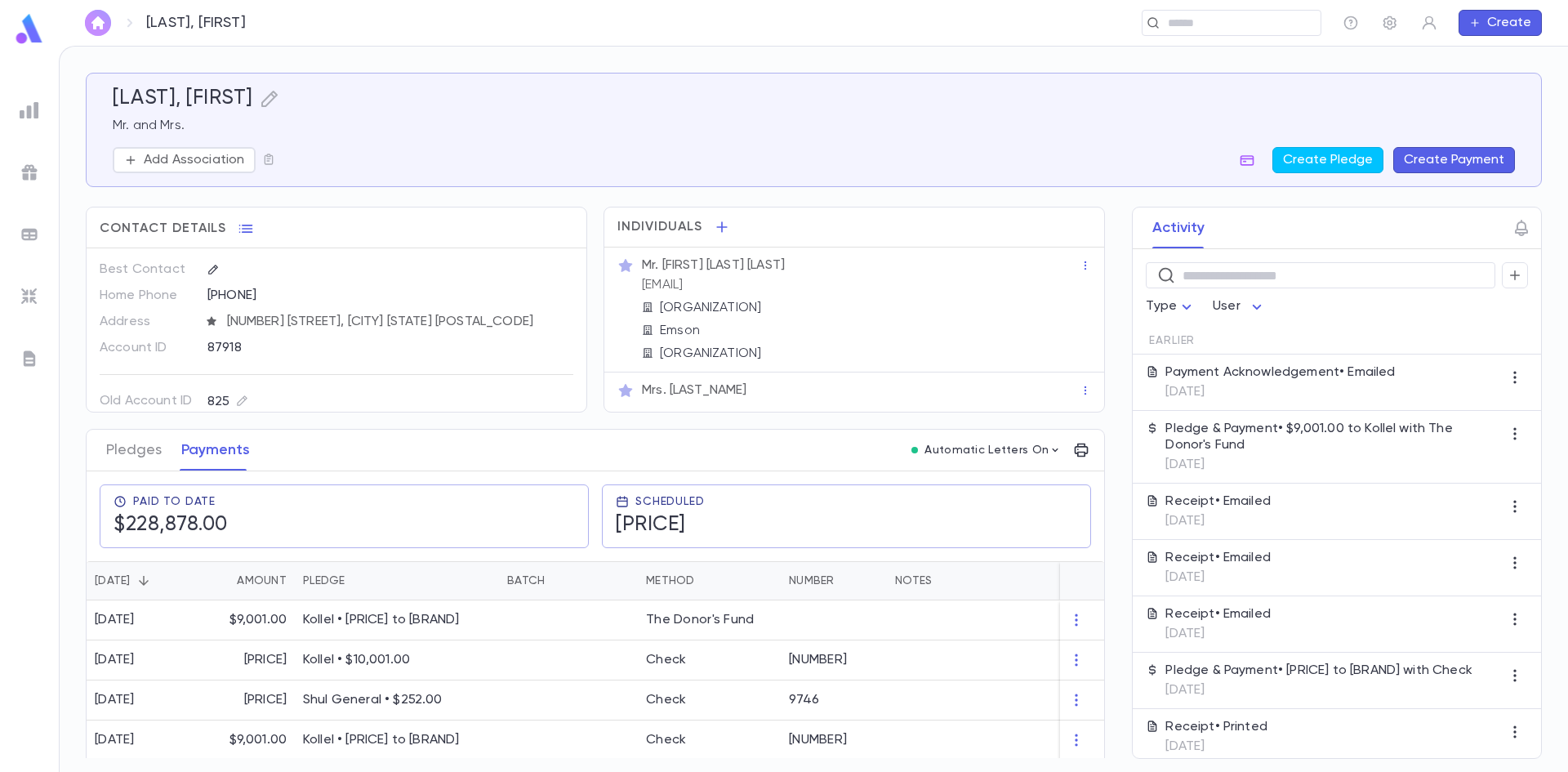 click at bounding box center (98, 23) 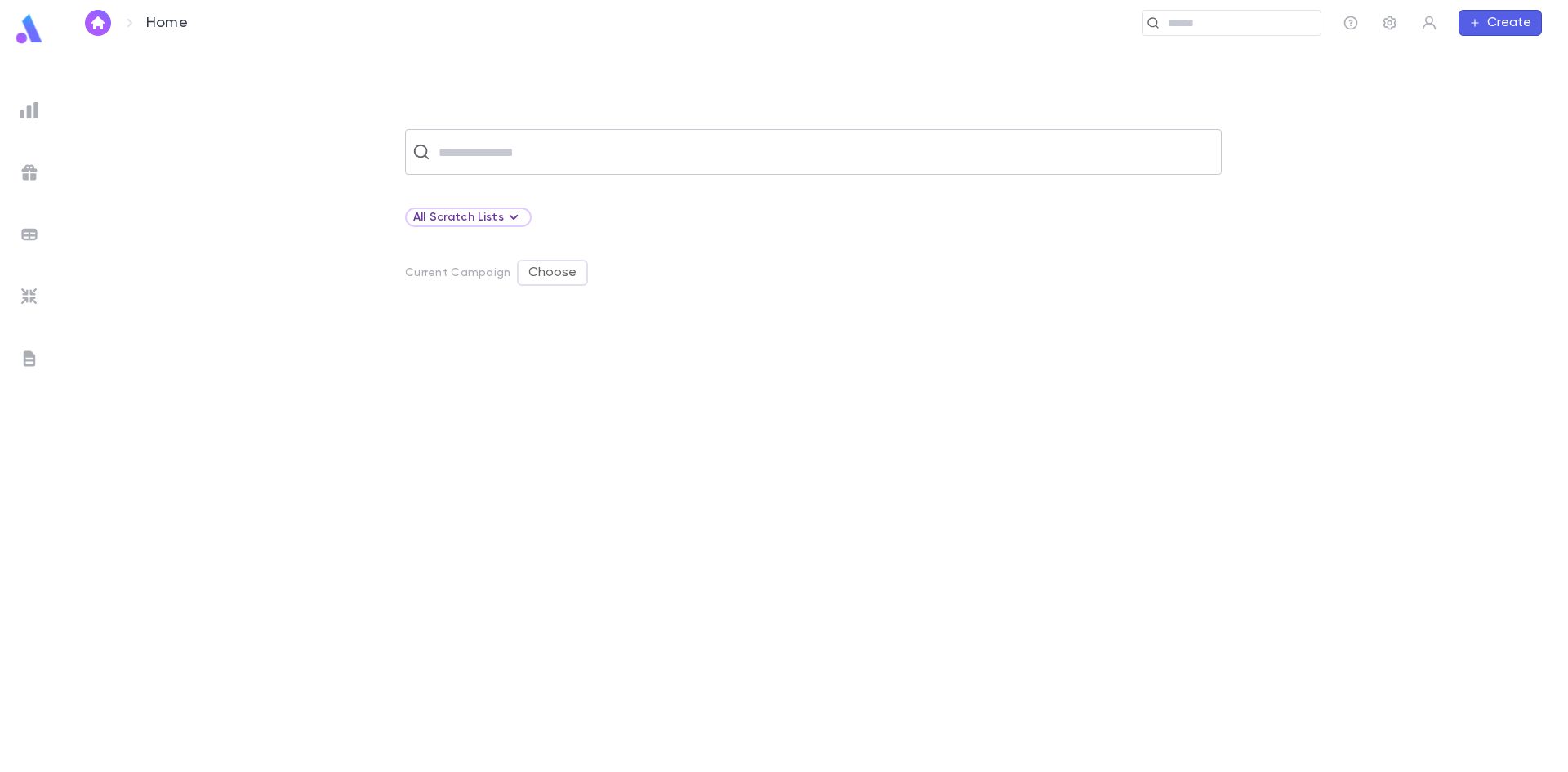 click at bounding box center [824, 152] 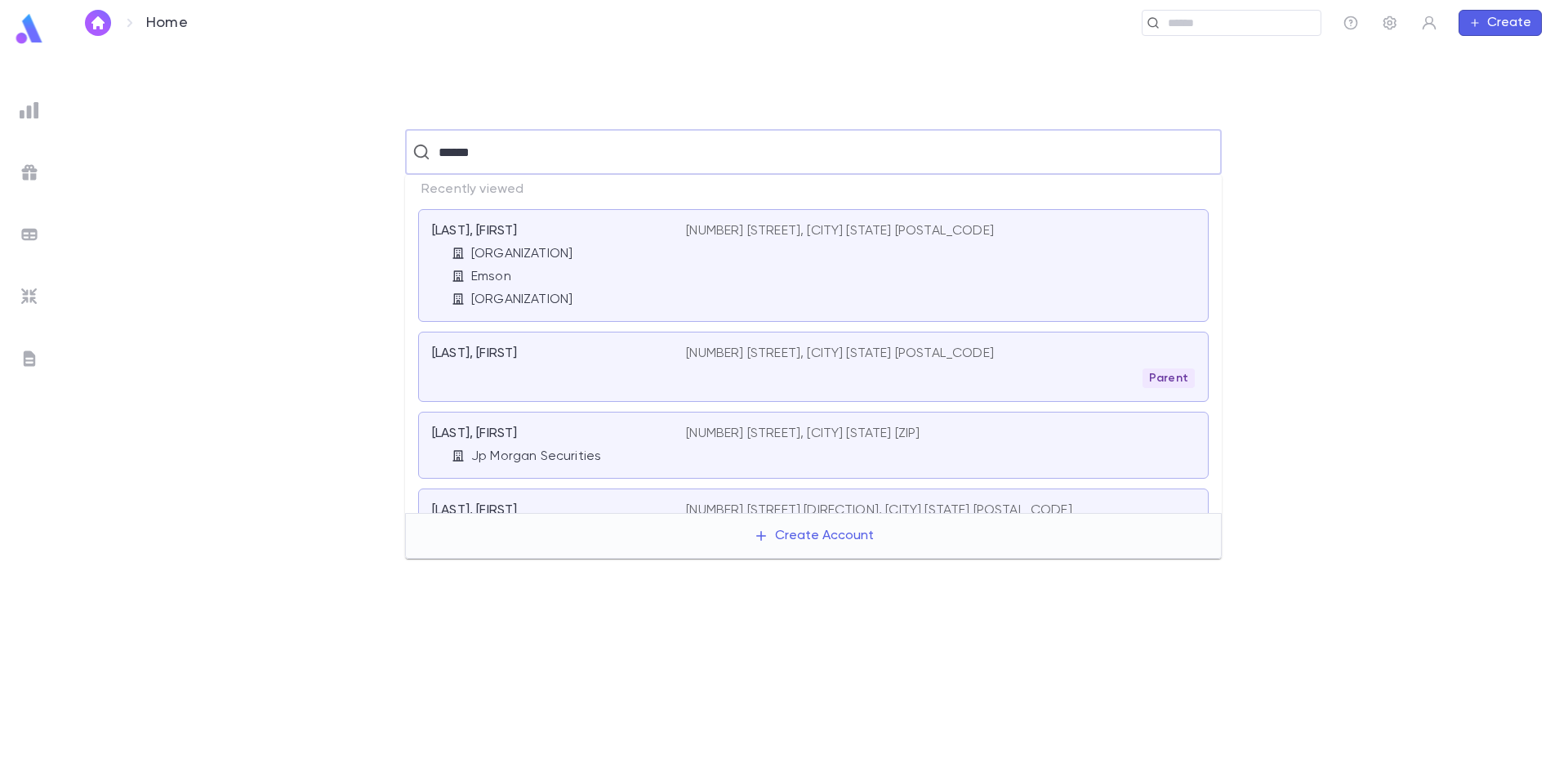 type on "******" 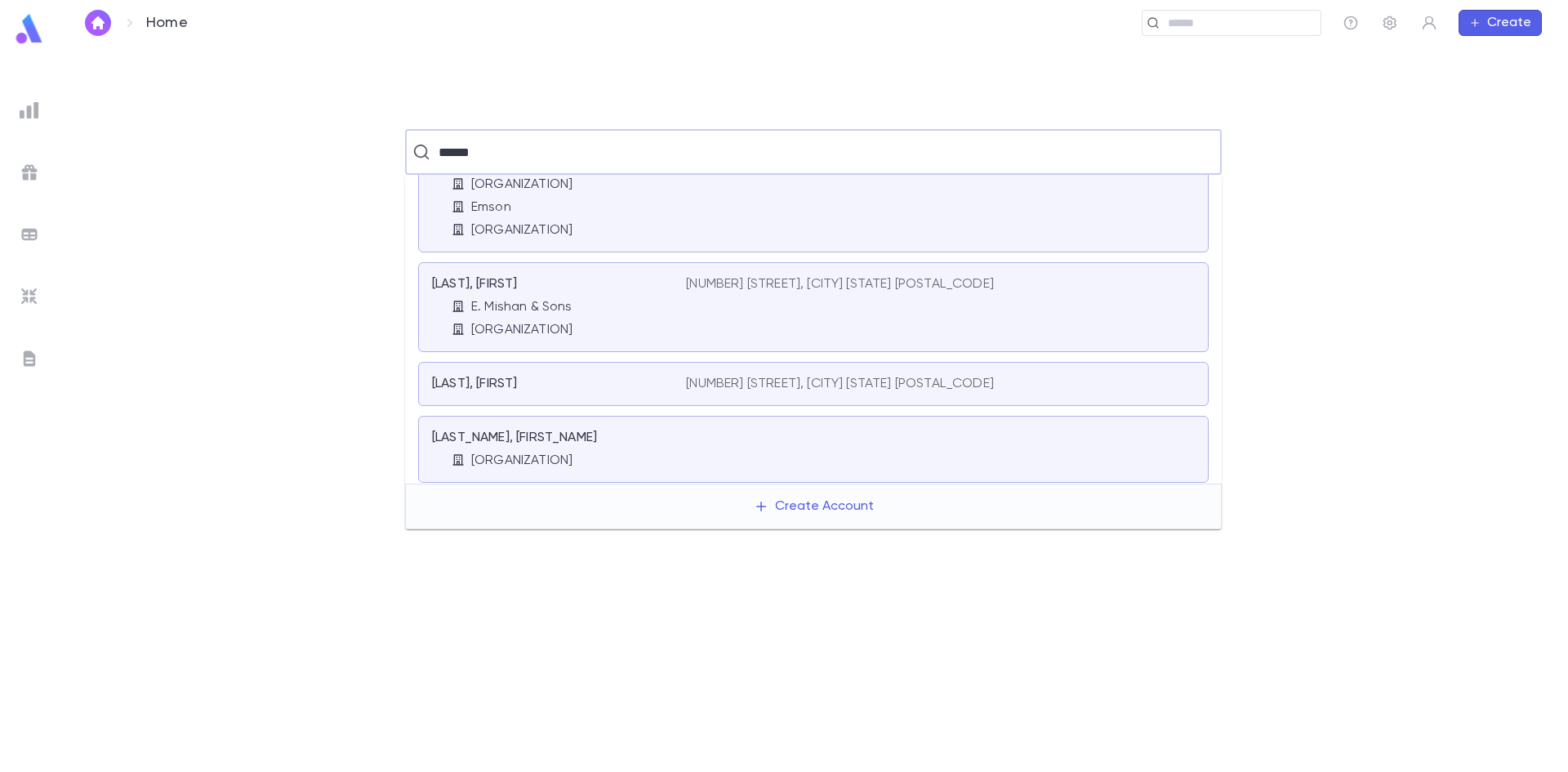 scroll, scrollTop: 98, scrollLeft: 0, axis: vertical 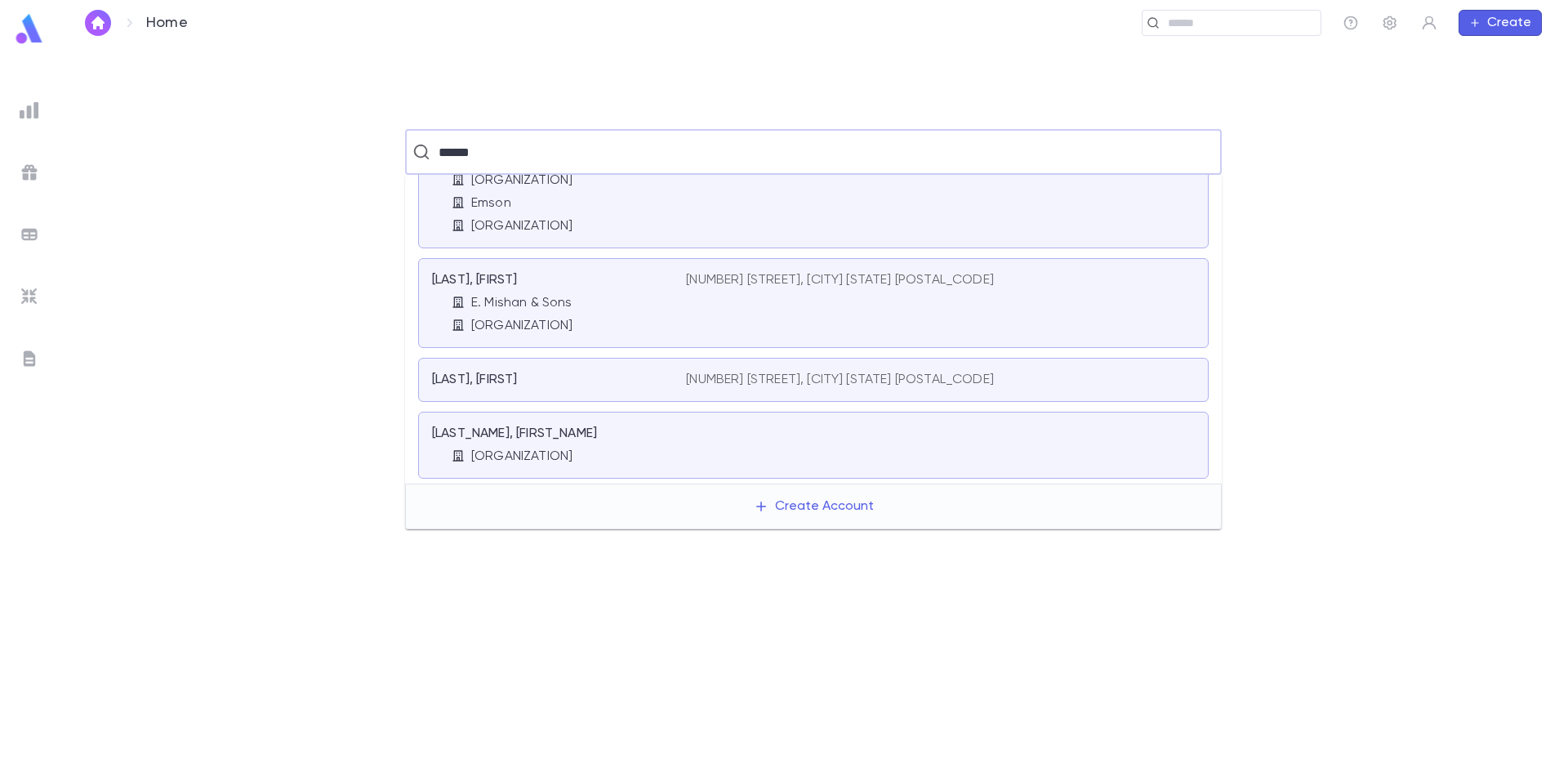 click on "[LAST_NAME], [FIRST_NAME]" at bounding box center [549, 434] 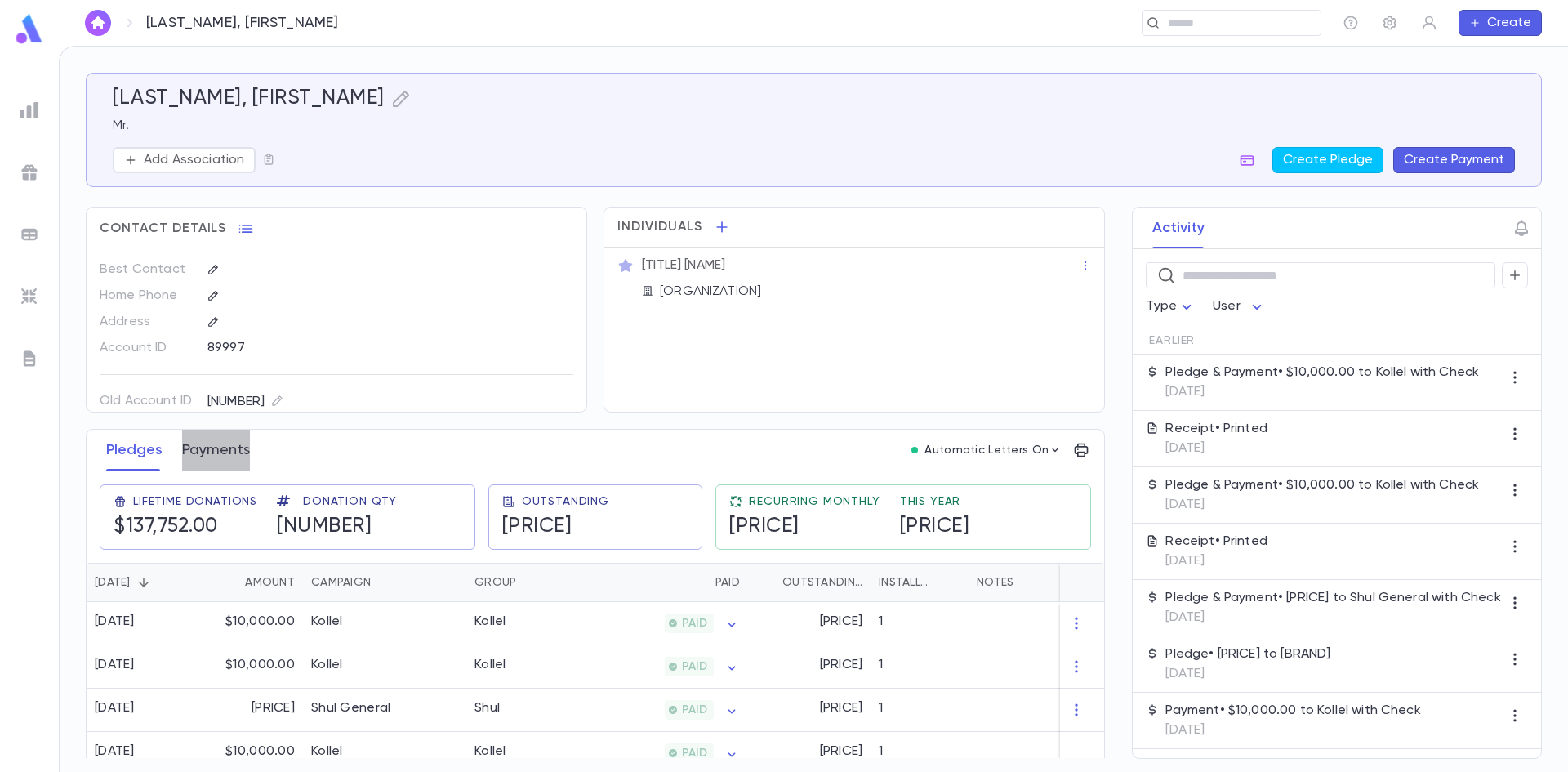 click on "Payments" at bounding box center [216, 450] 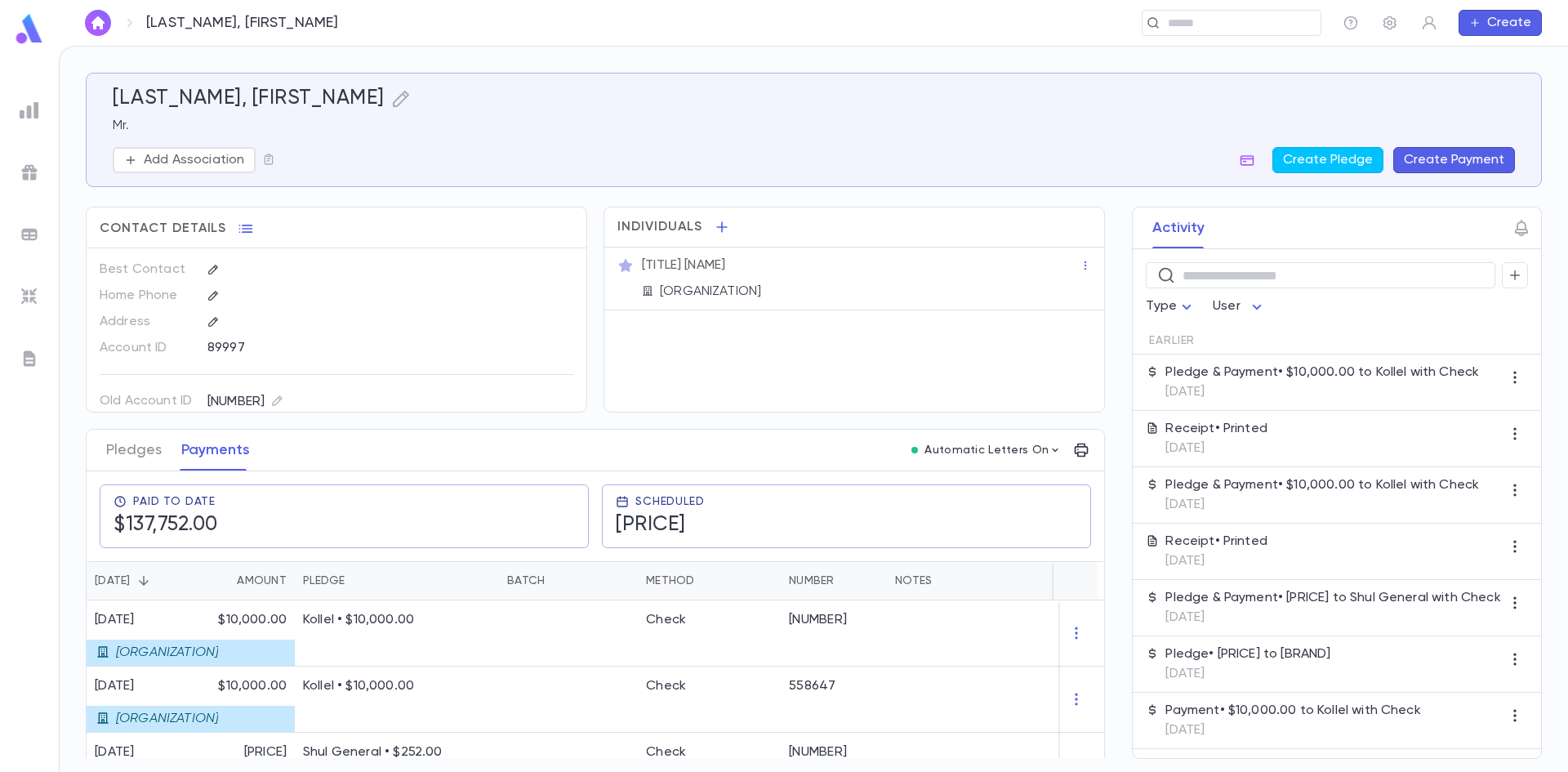 click at bounding box center (98, 23) 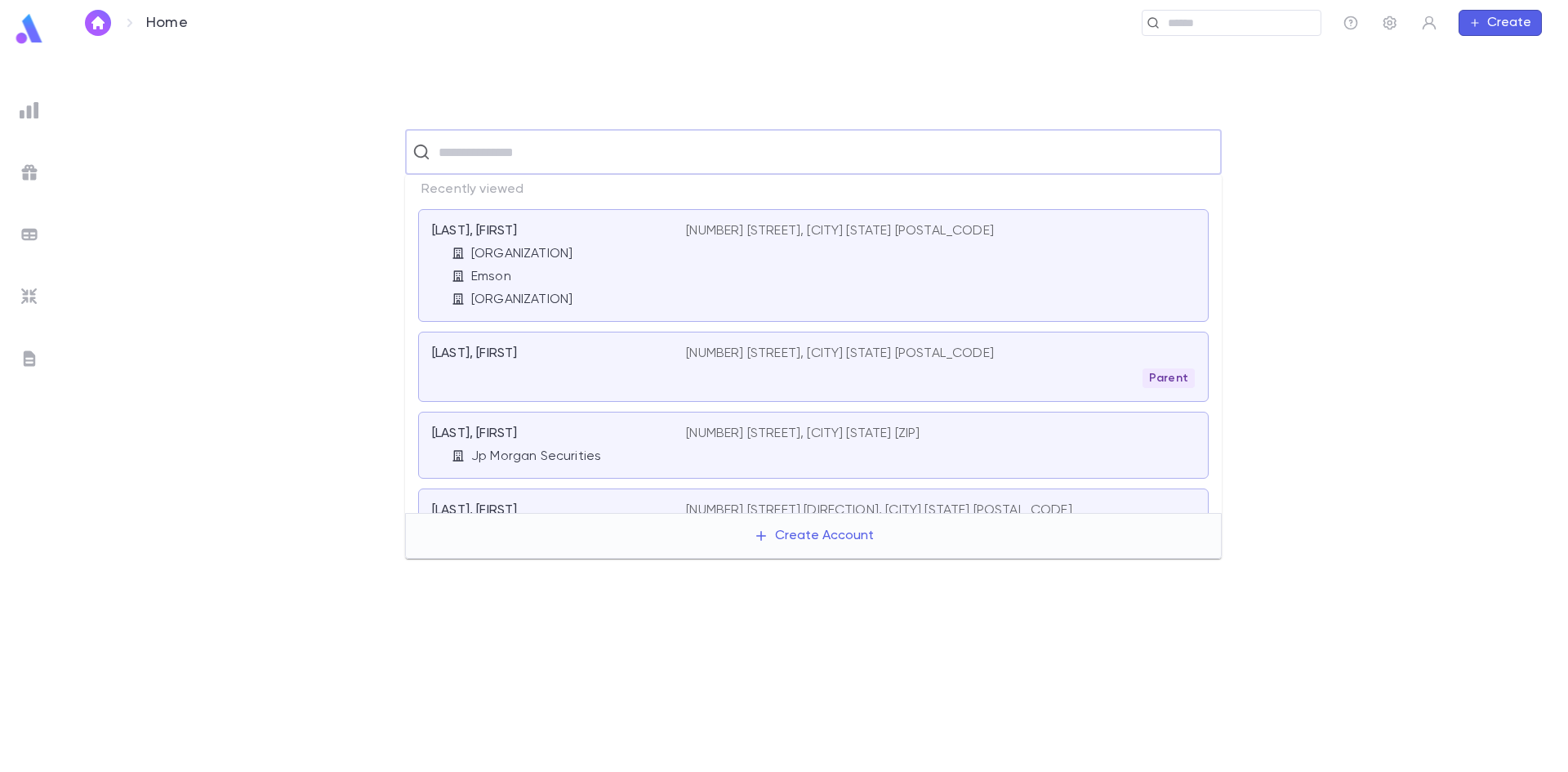 click at bounding box center [824, 152] 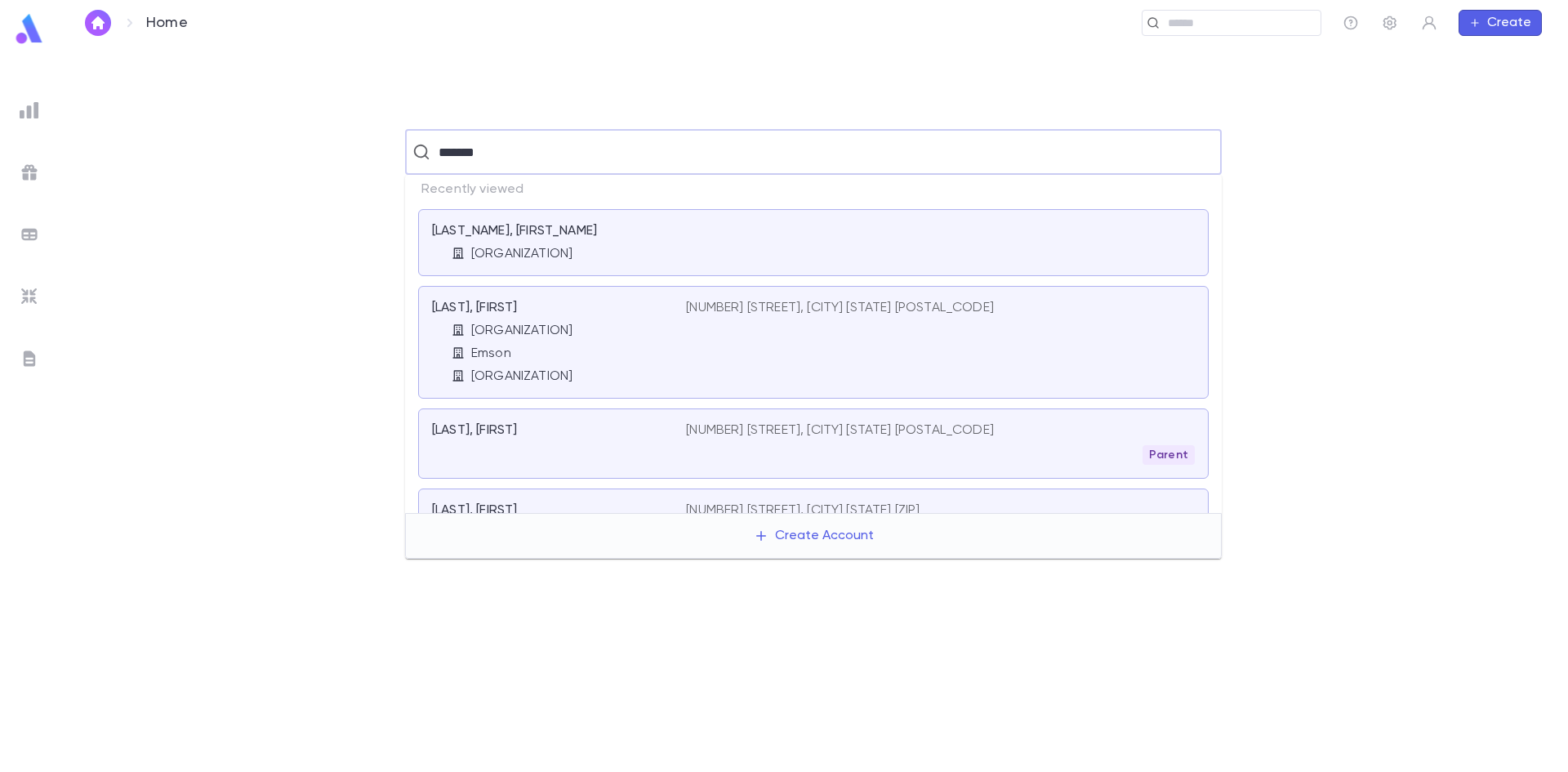 type on "******" 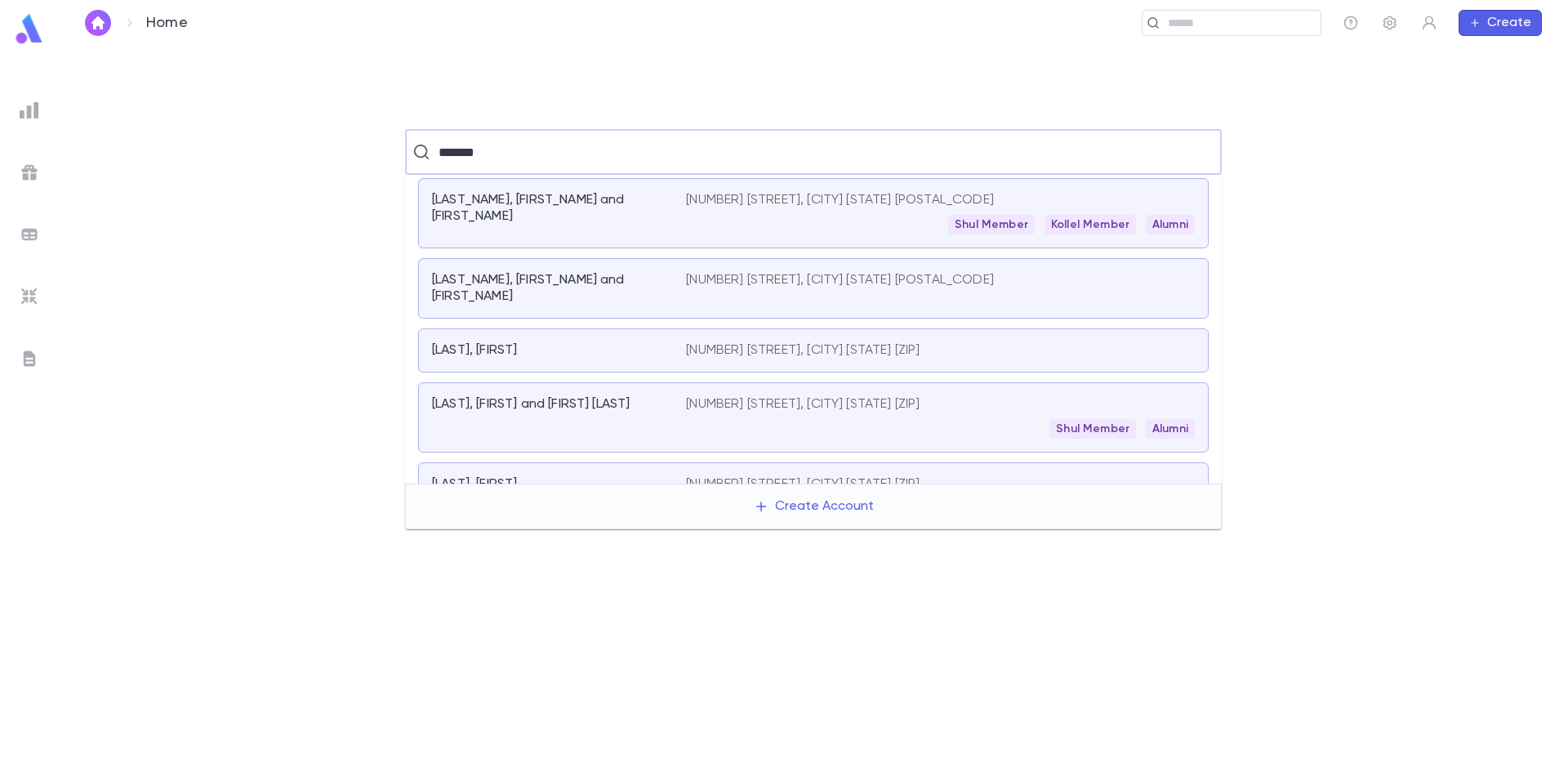scroll, scrollTop: 408, scrollLeft: 0, axis: vertical 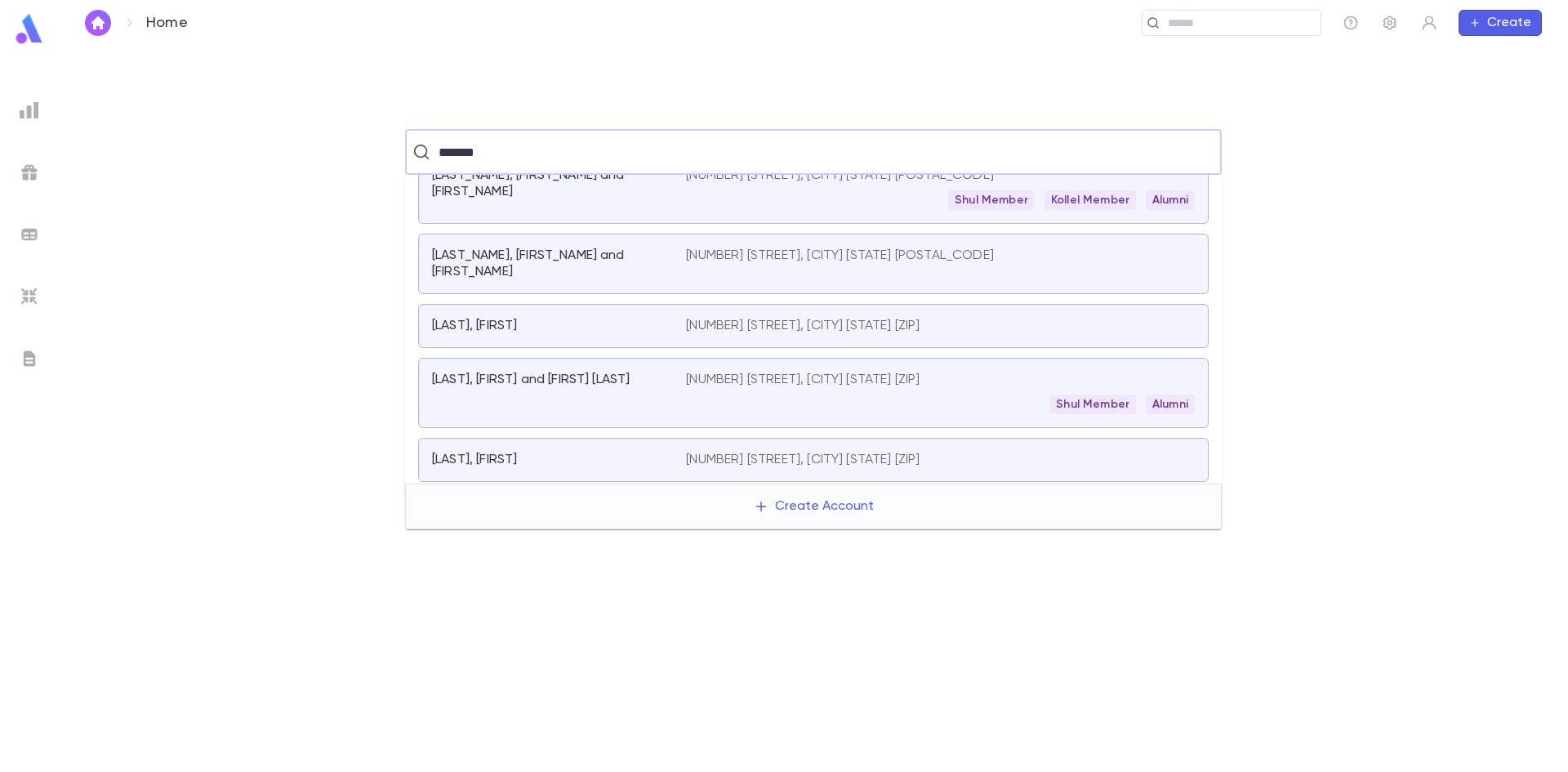 click on "[LAST], [FIRST] and [FIRST] [LAST]" at bounding box center [559, 393] 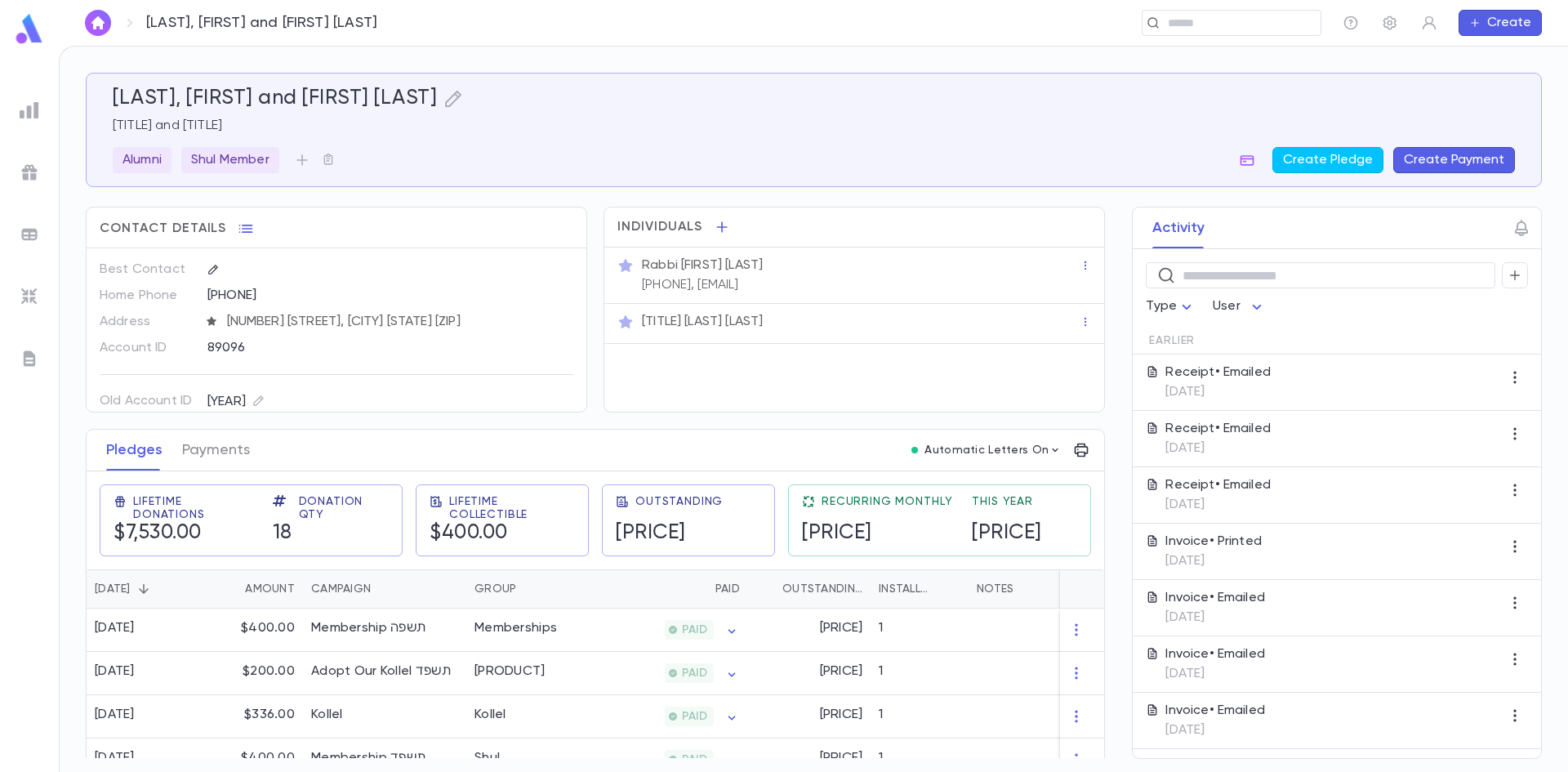 drag, startPoint x: 201, startPoint y: 448, endPoint x: 24, endPoint y: 550, distance: 204.29 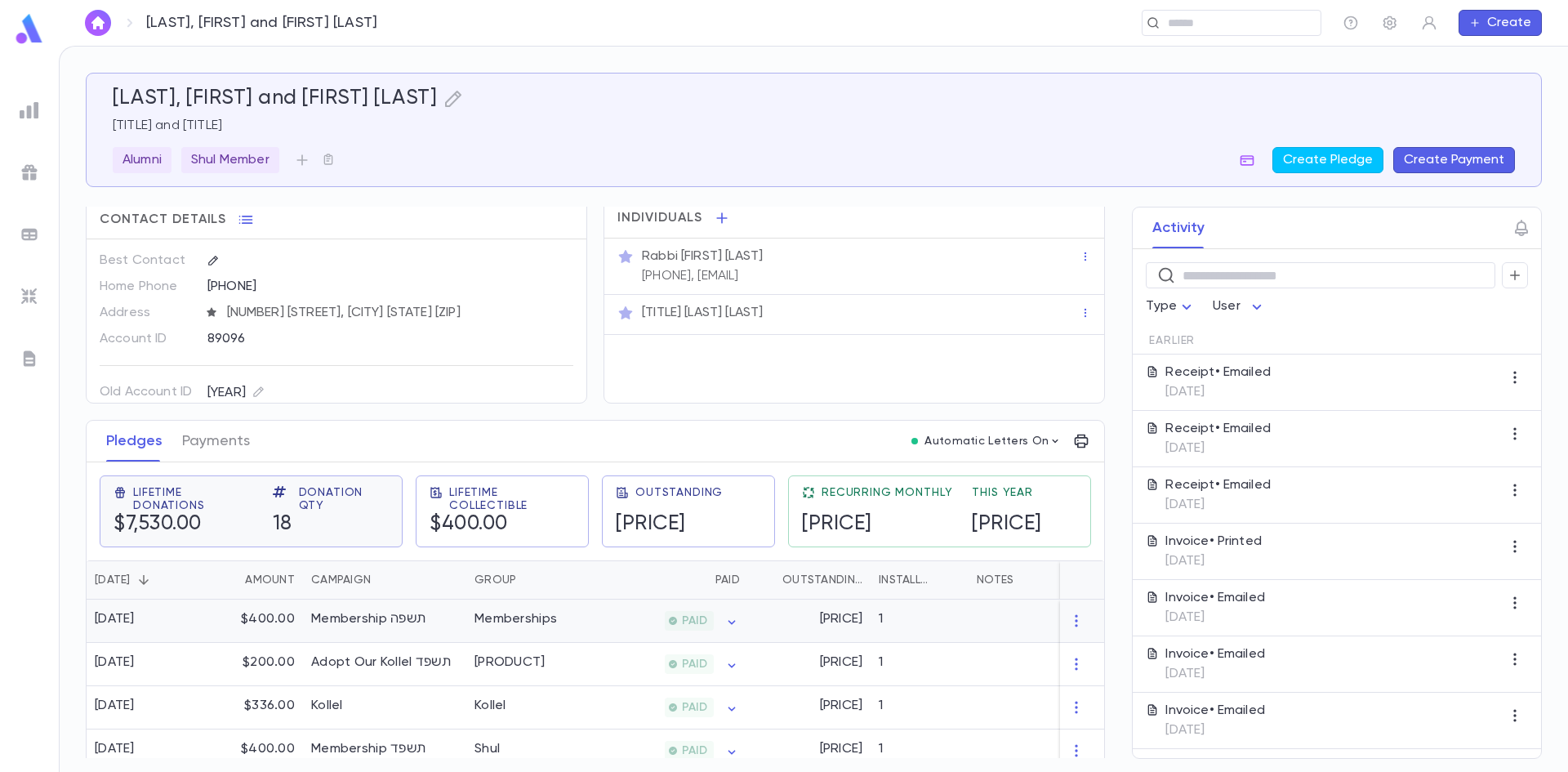 scroll, scrollTop: 0, scrollLeft: 0, axis: both 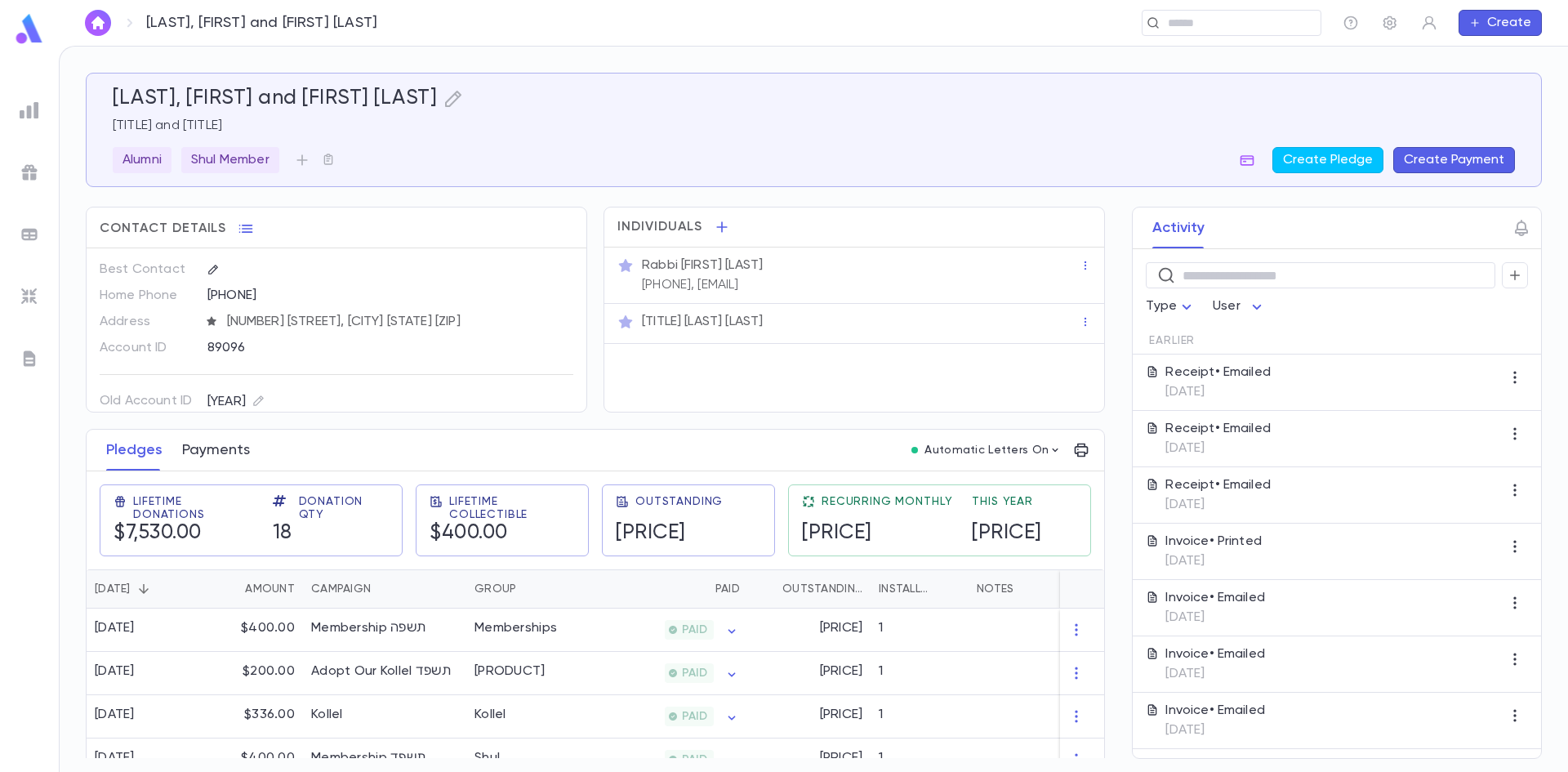click on "Payments" at bounding box center [216, 450] 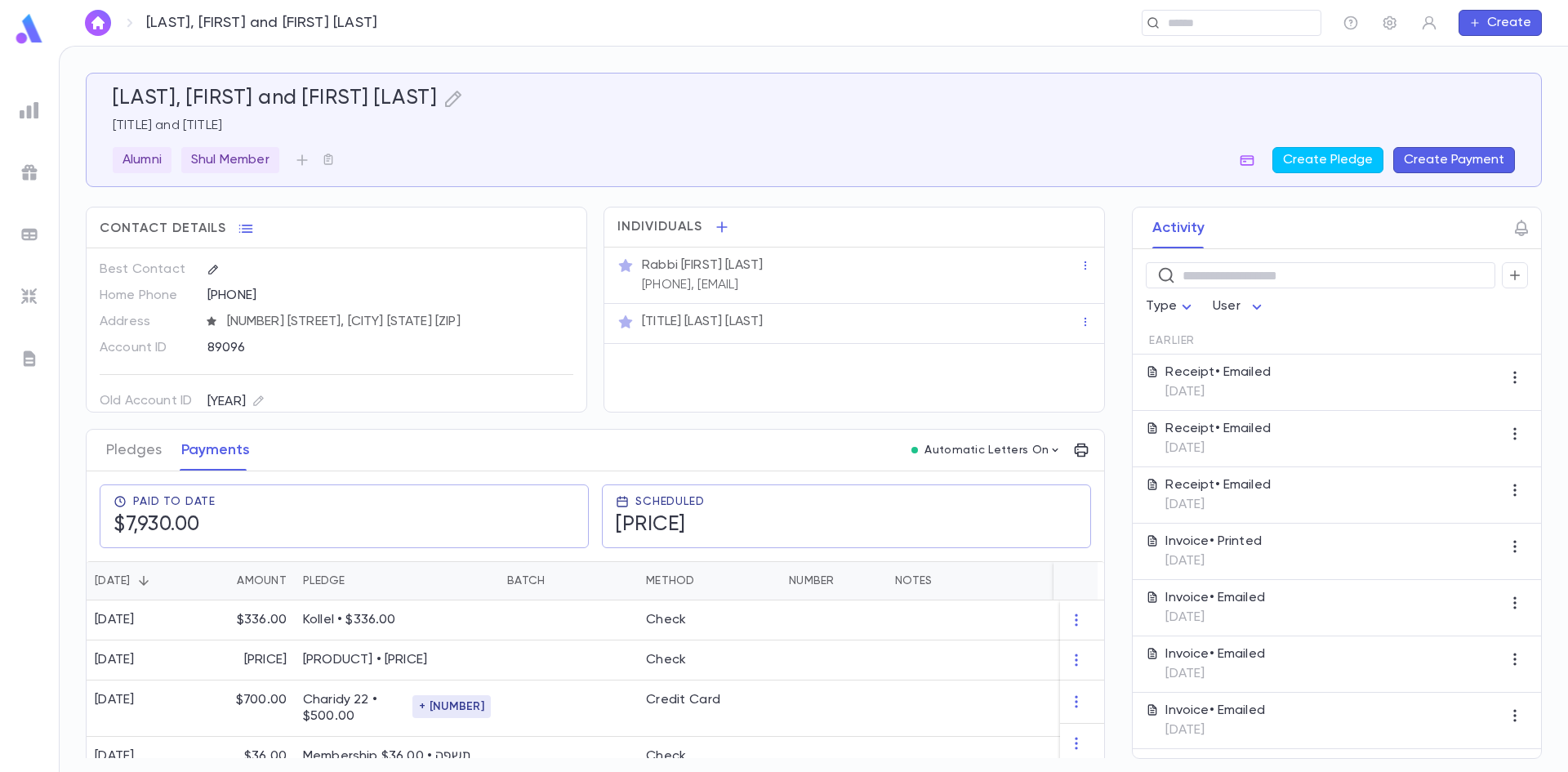 click at bounding box center [29, 110] 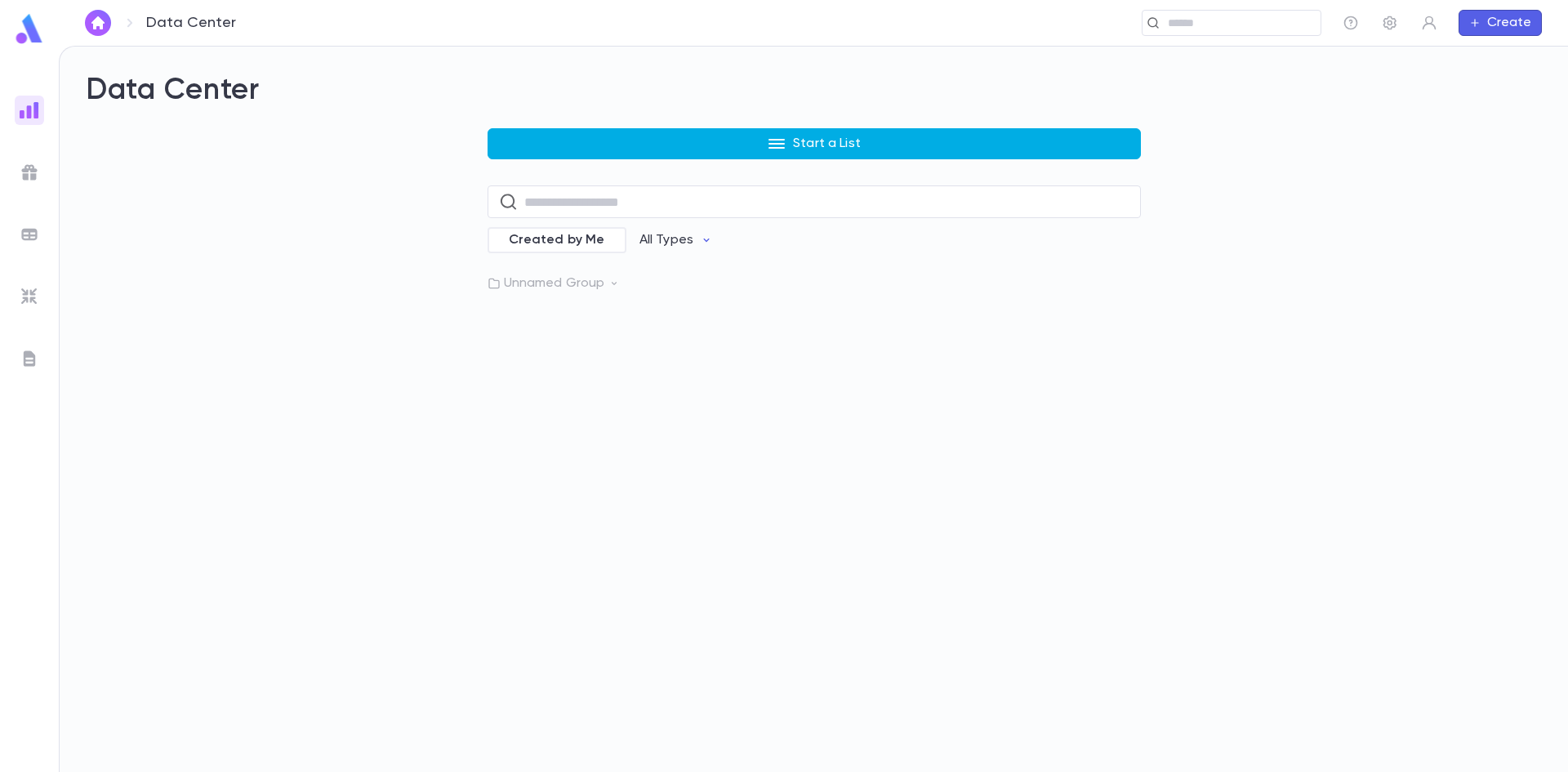 click on "Start a List" at bounding box center [826, 144] 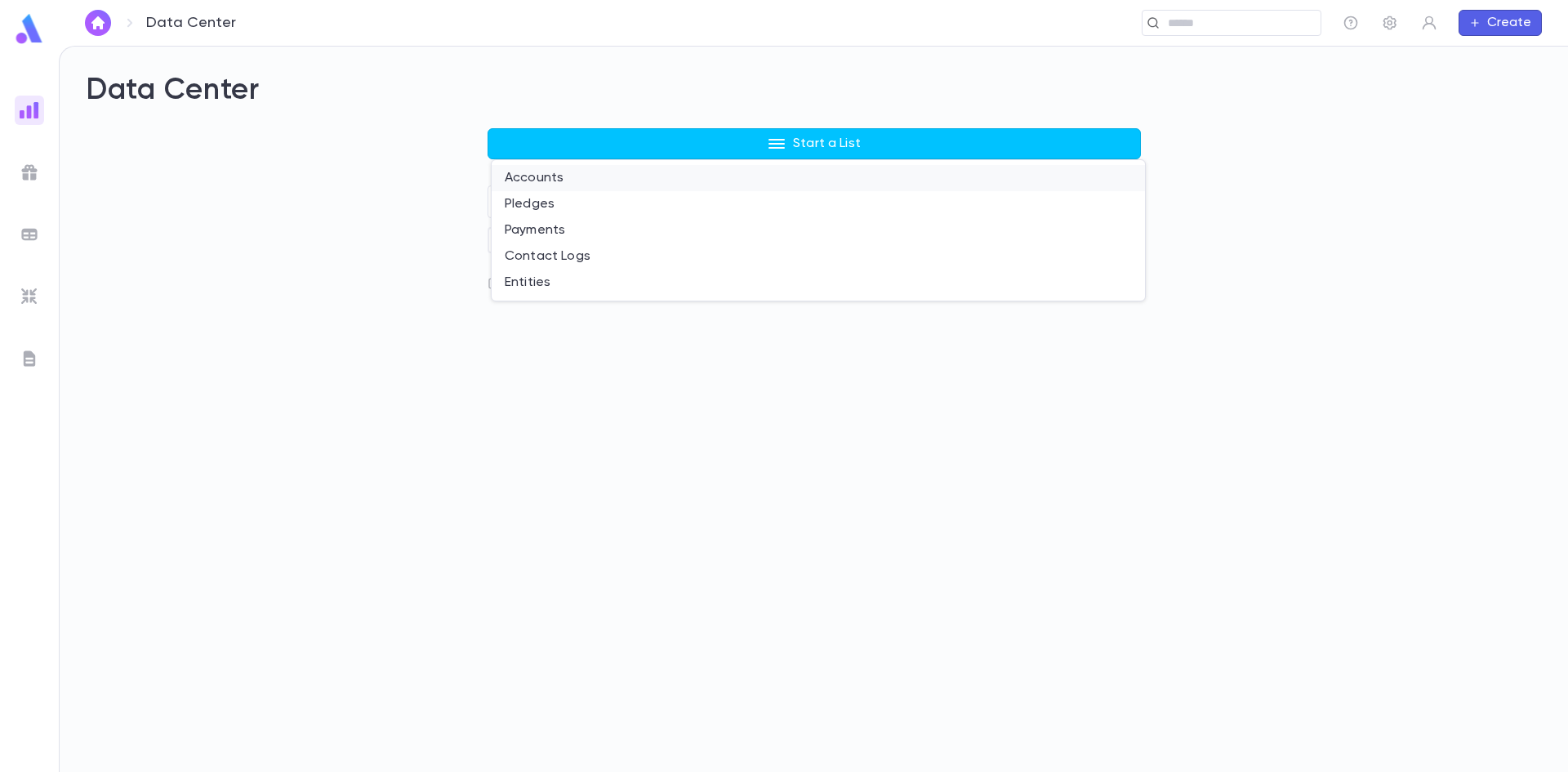 click on "Accounts" at bounding box center (818, 178) 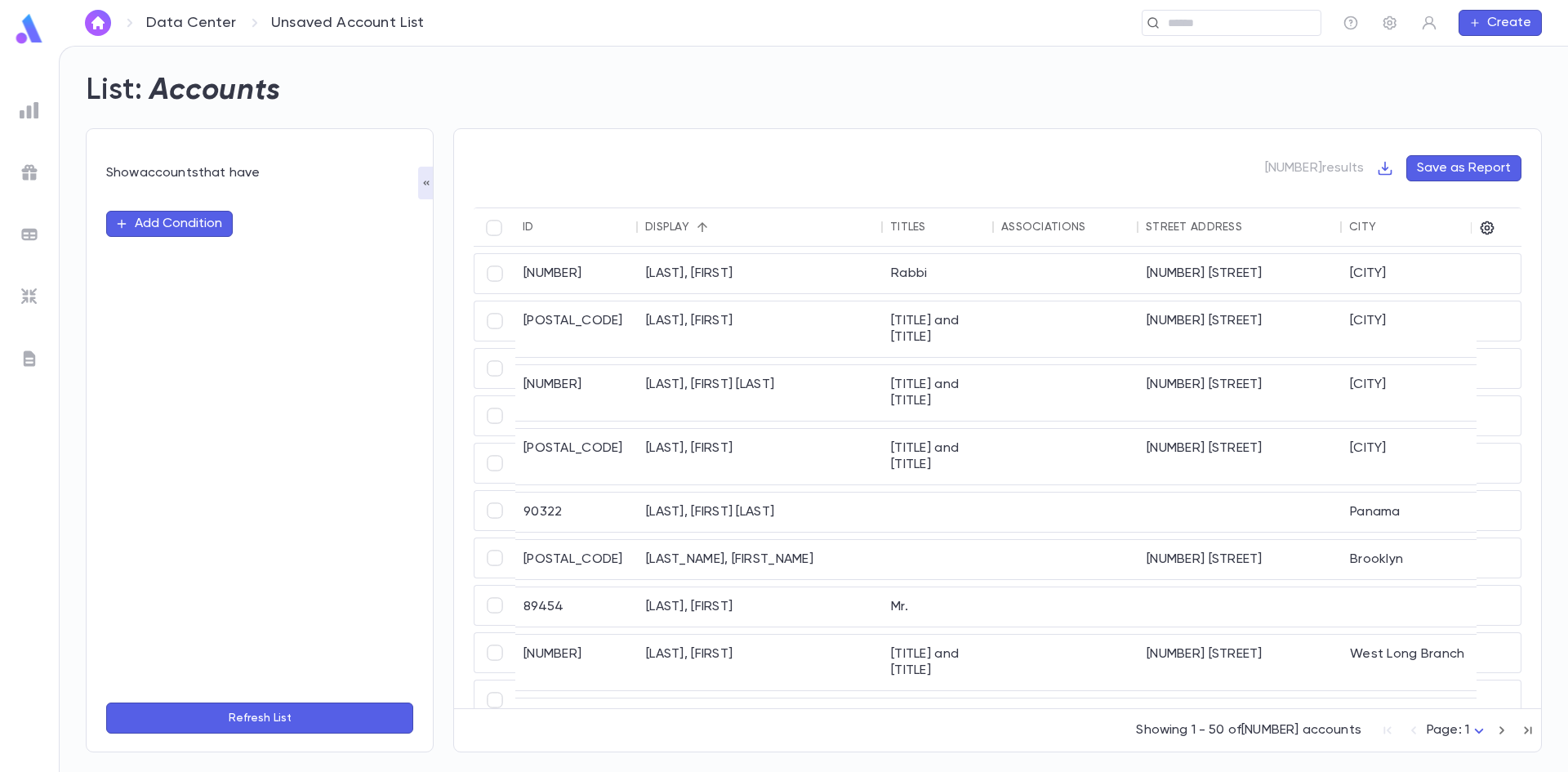 click on "Add Condition" at bounding box center [169, 224] 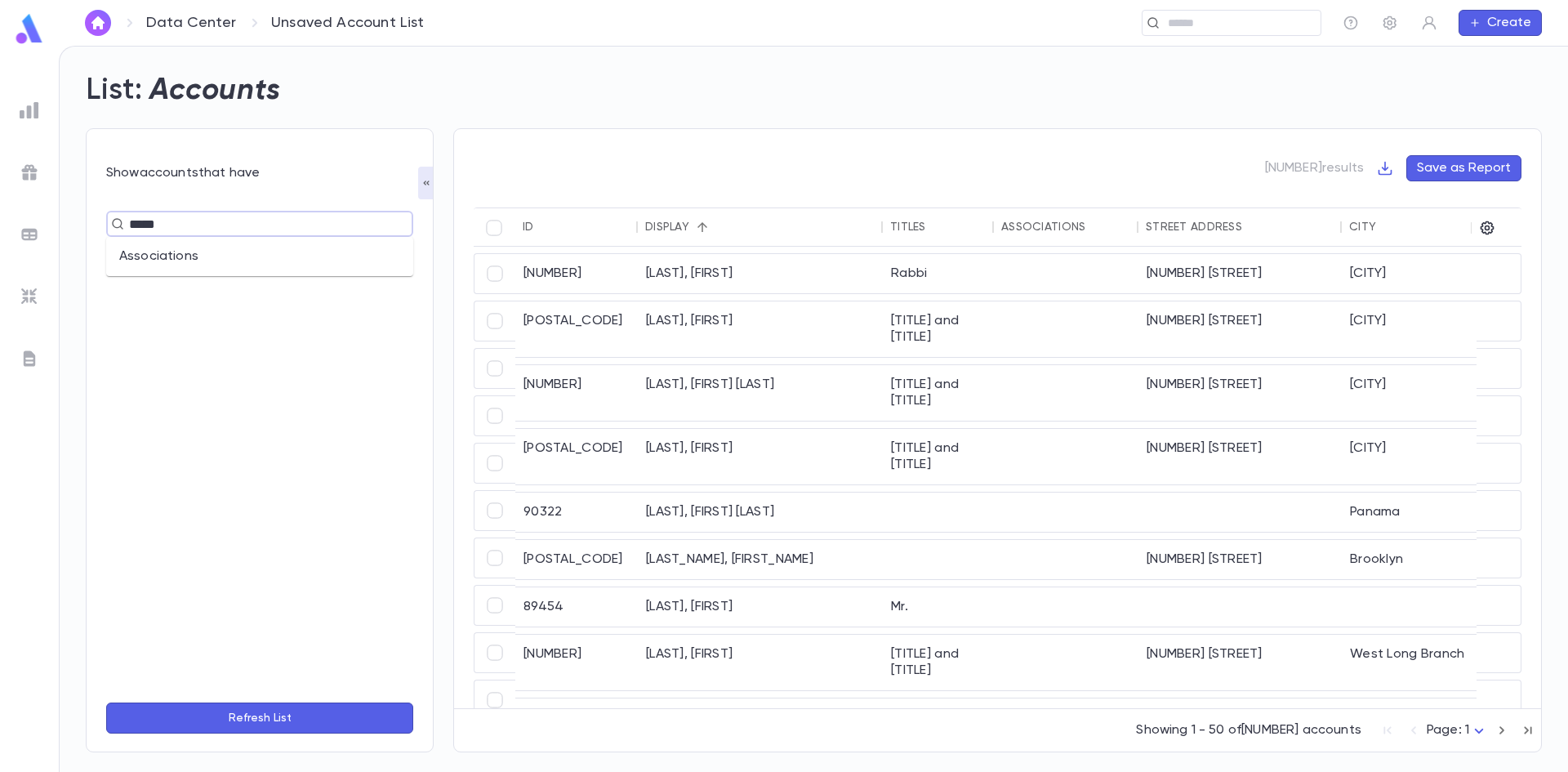 click on "Associations" at bounding box center (260, 257) 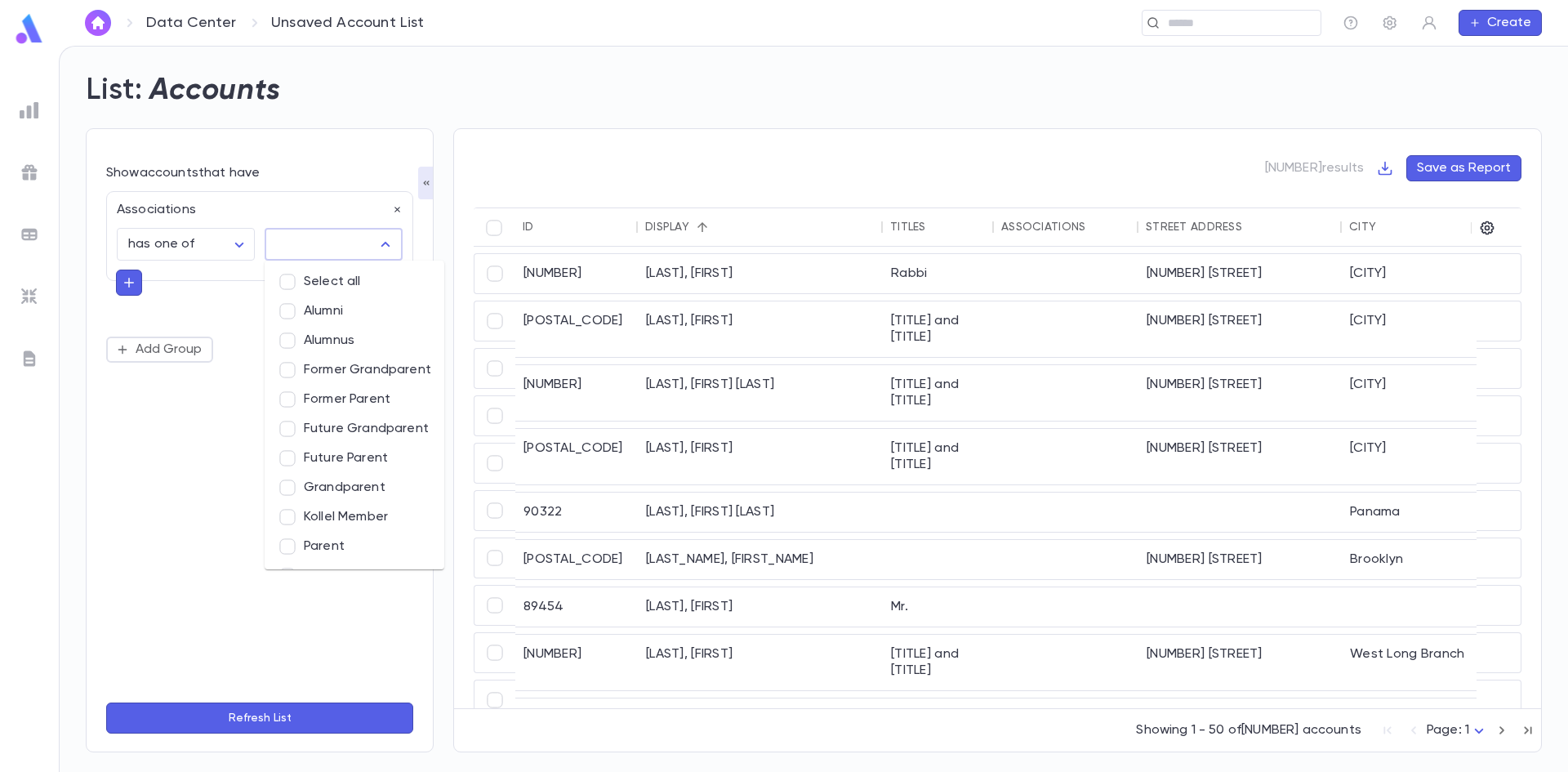 click at bounding box center [321, 244] 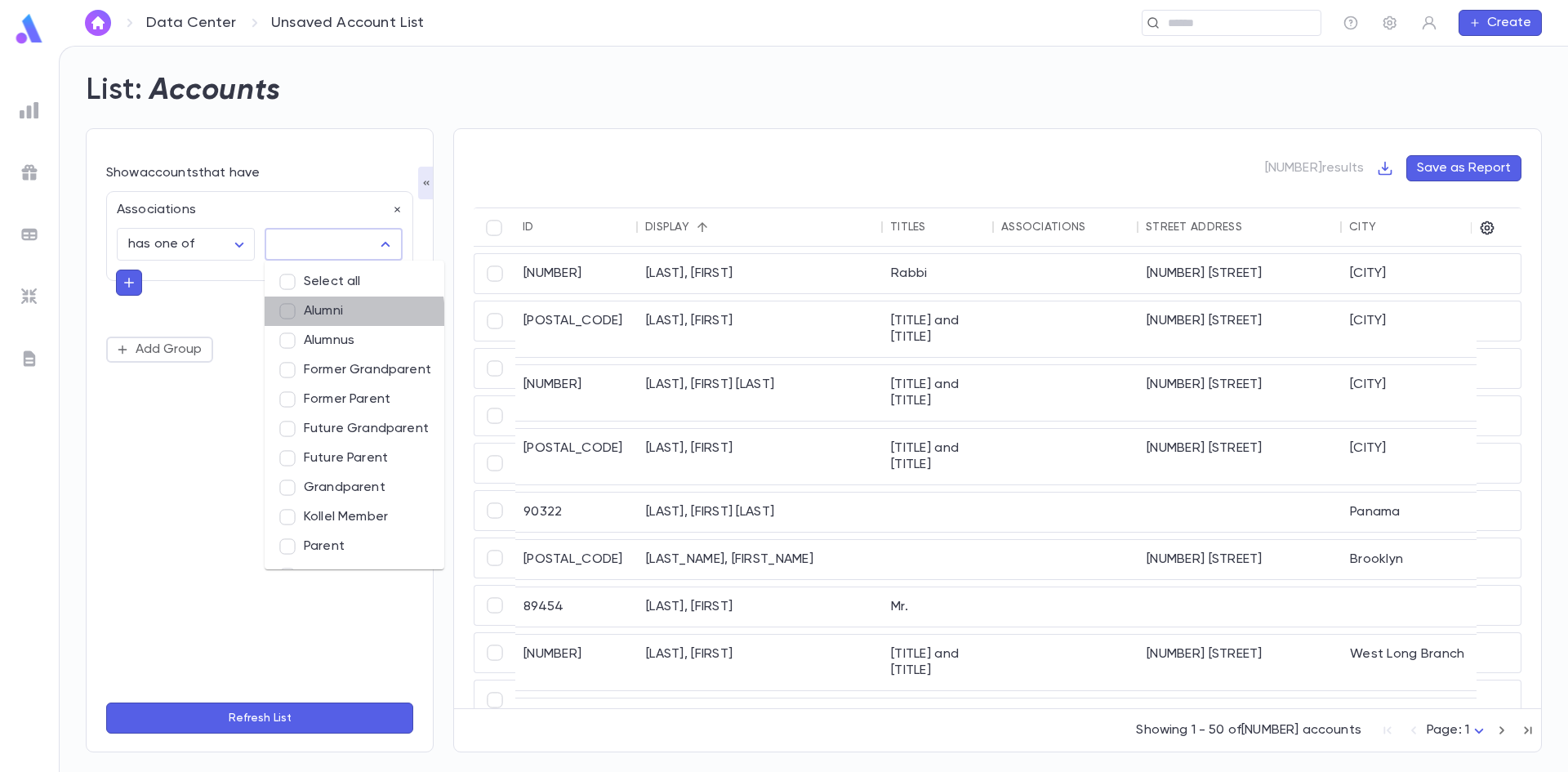 click on "Alumni" at bounding box center (354, 311) 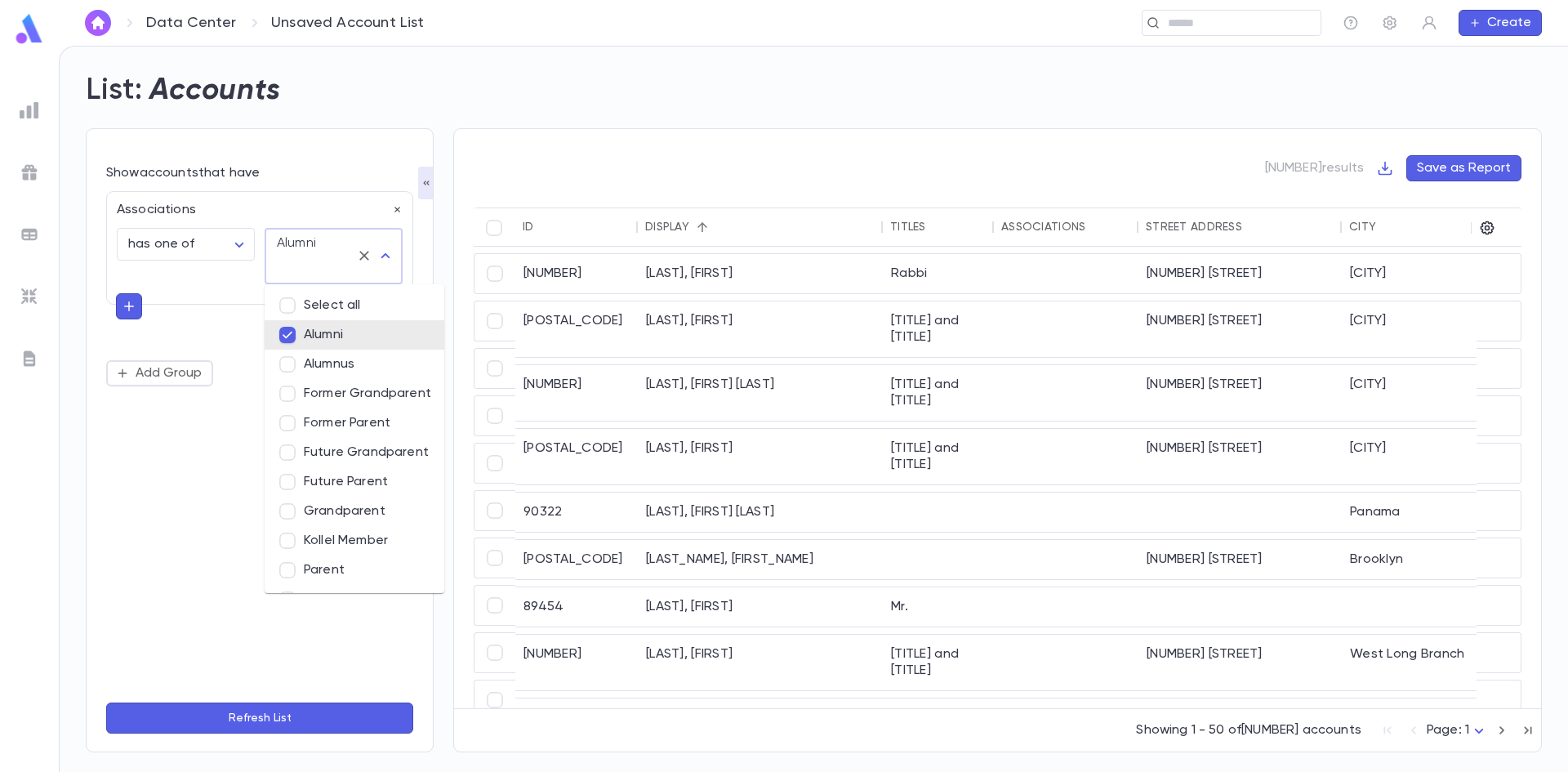 click on "Refresh List" at bounding box center (260, 718) 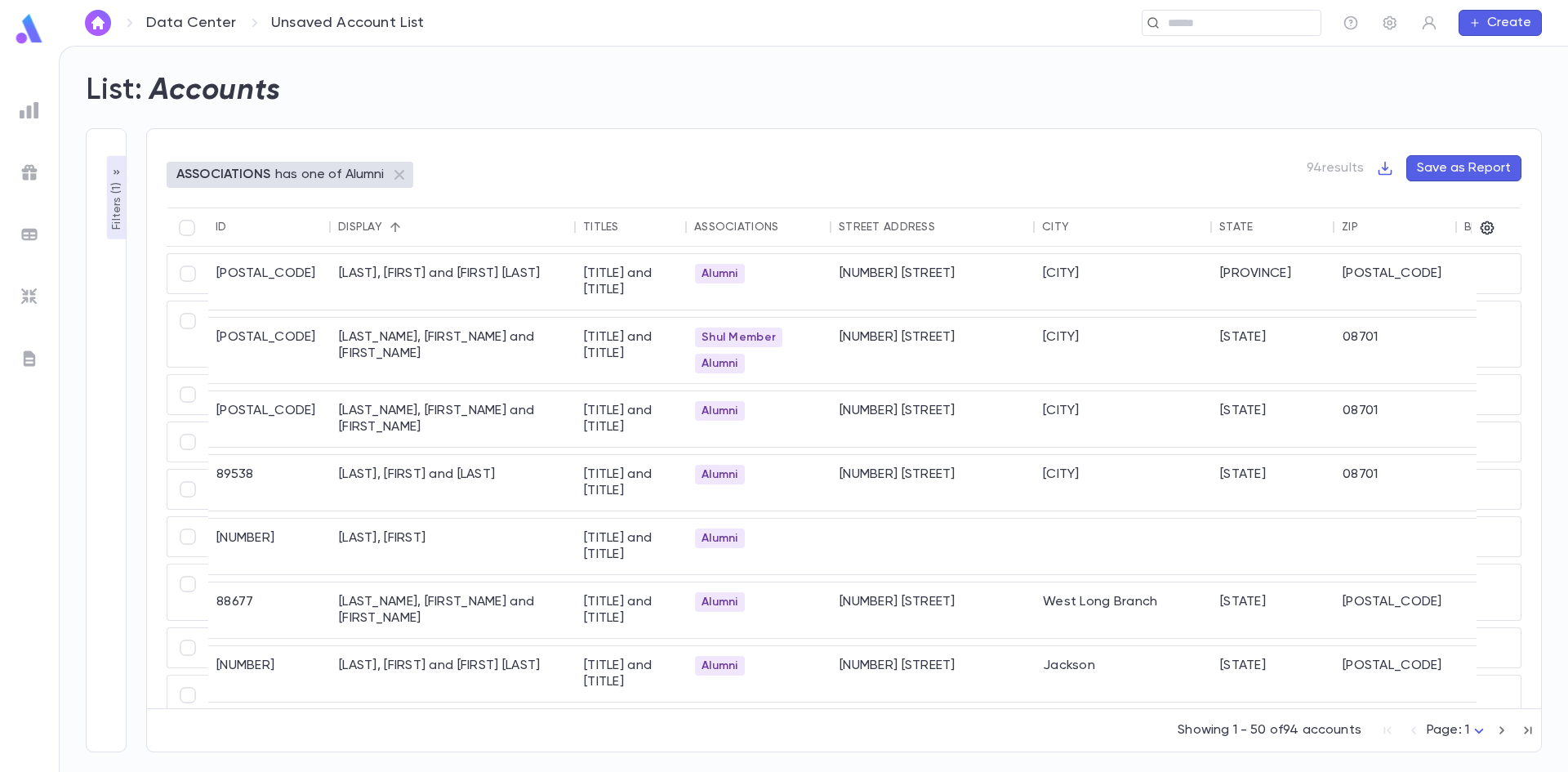 click on "Filters ( 1 )" at bounding box center [117, 204] 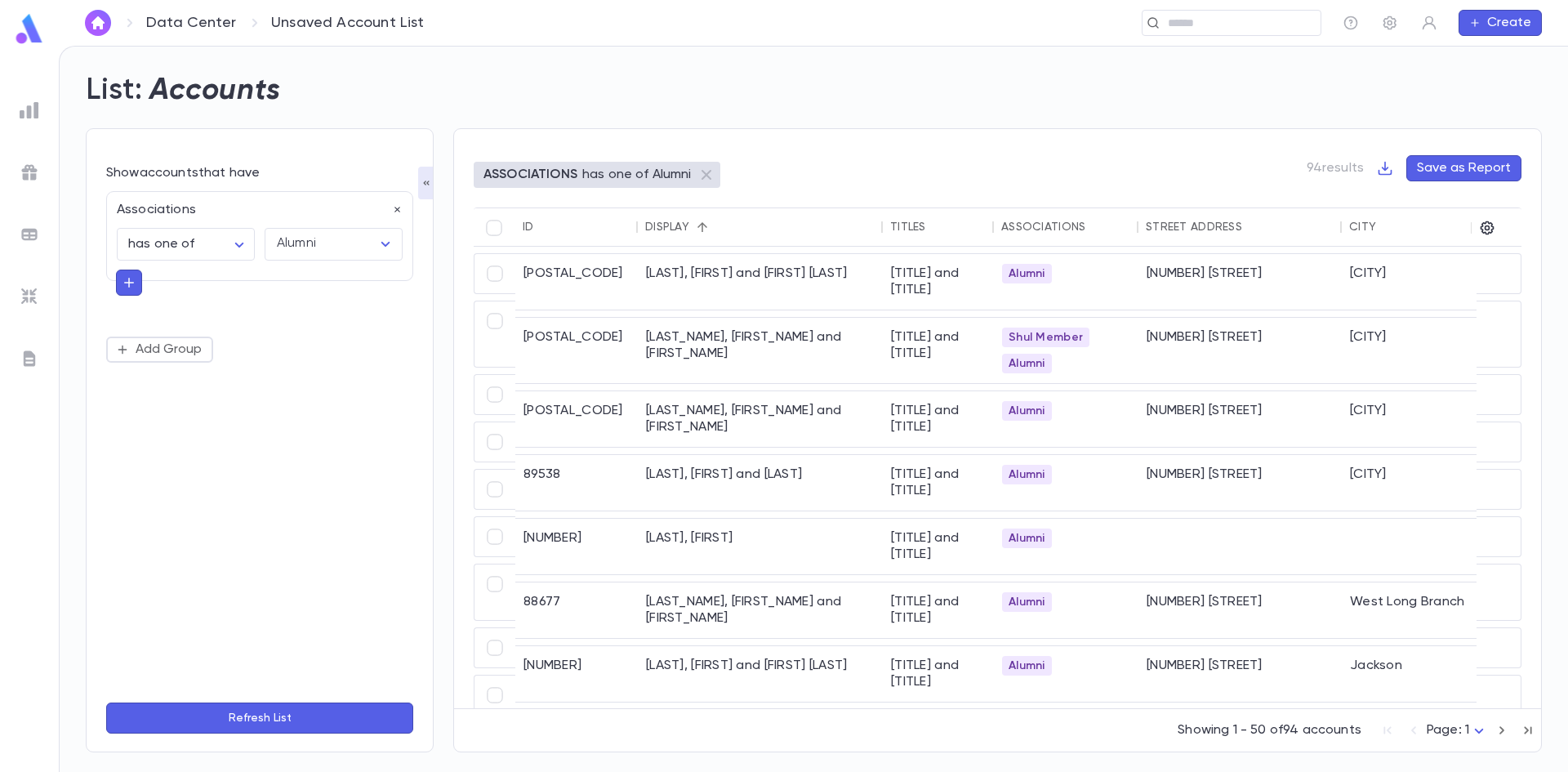 click at bounding box center [29, 110] 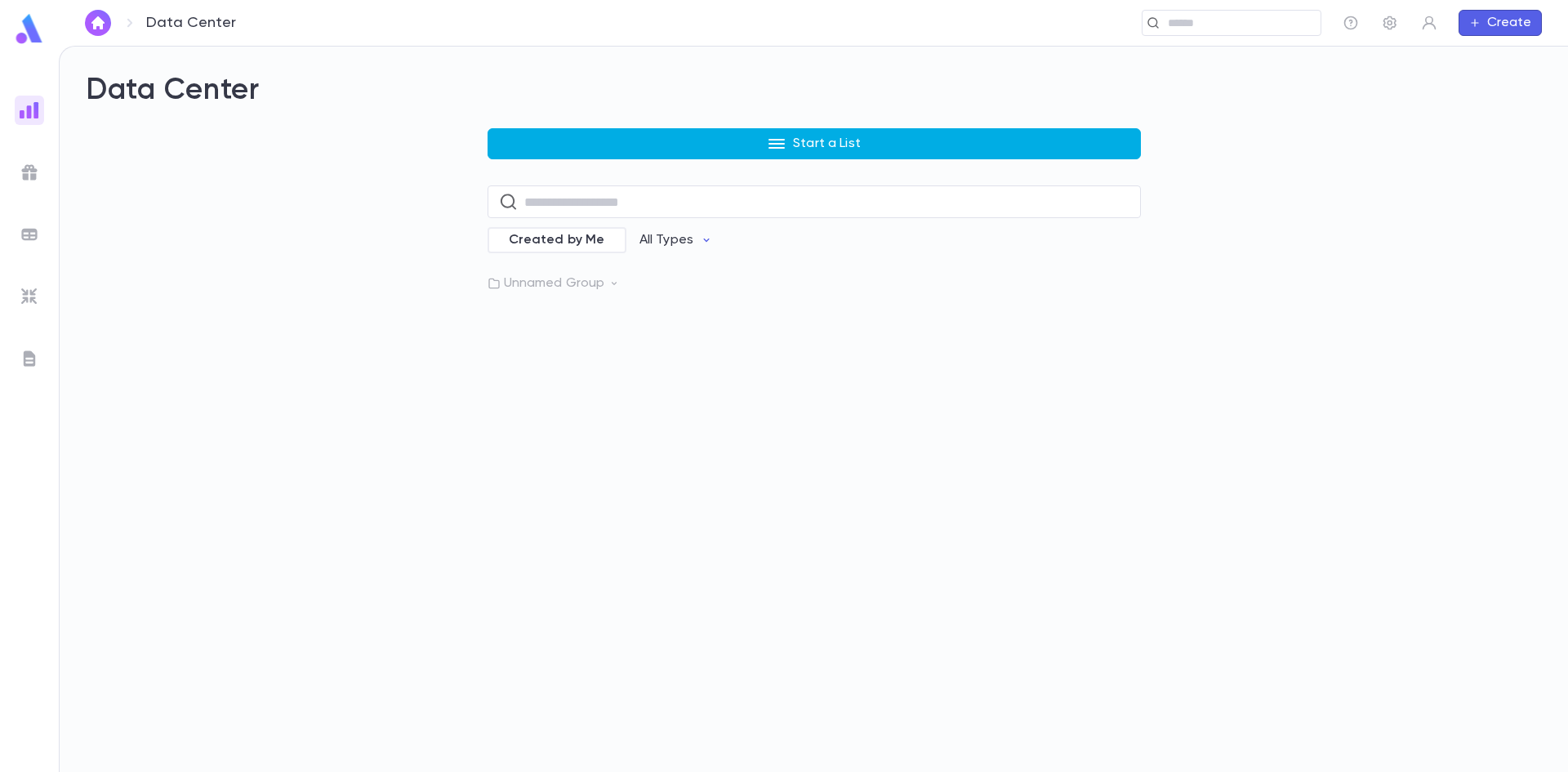 click on "Start a List" at bounding box center [814, 144] 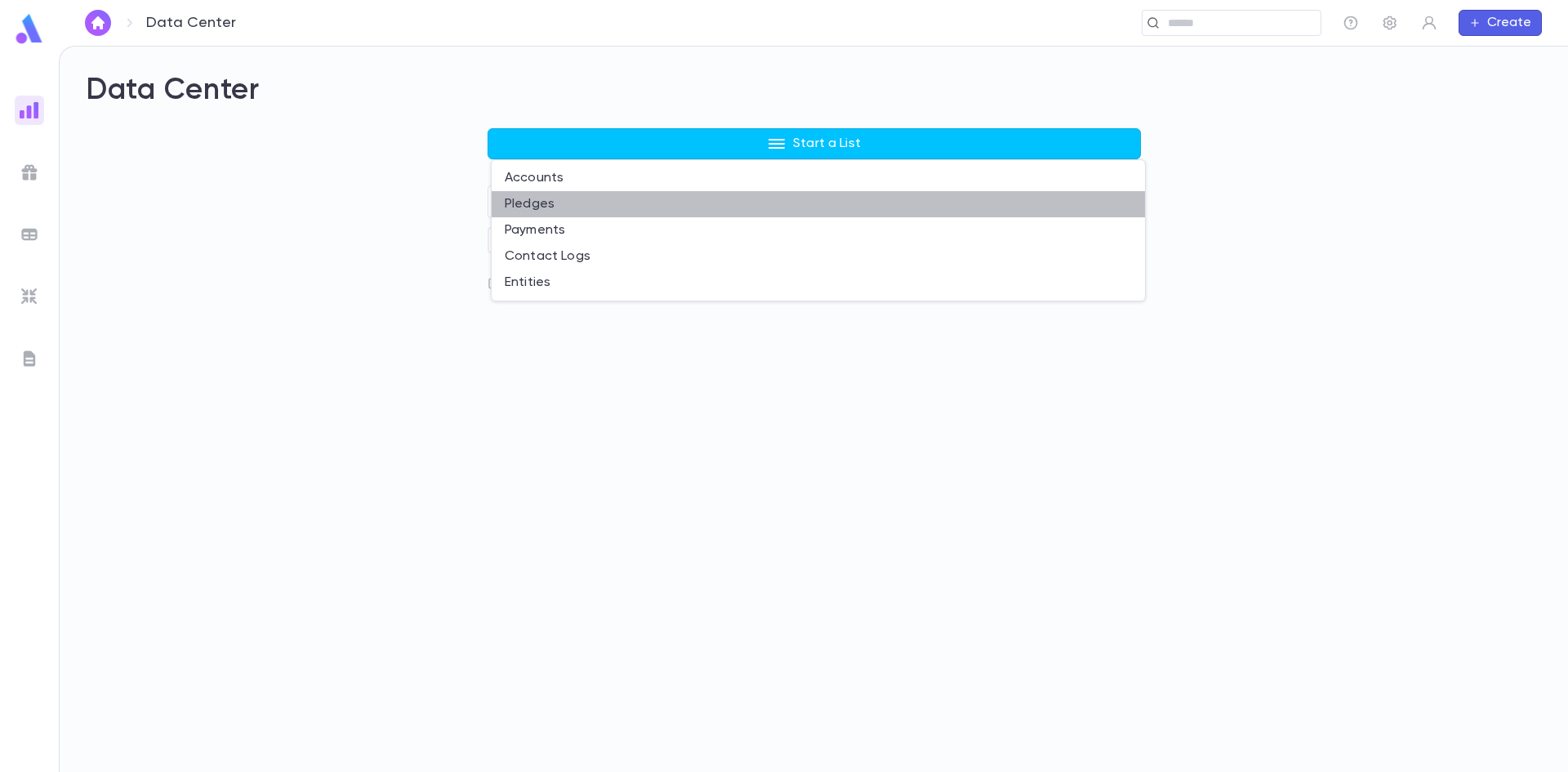 click on "Pledges" at bounding box center [818, 204] 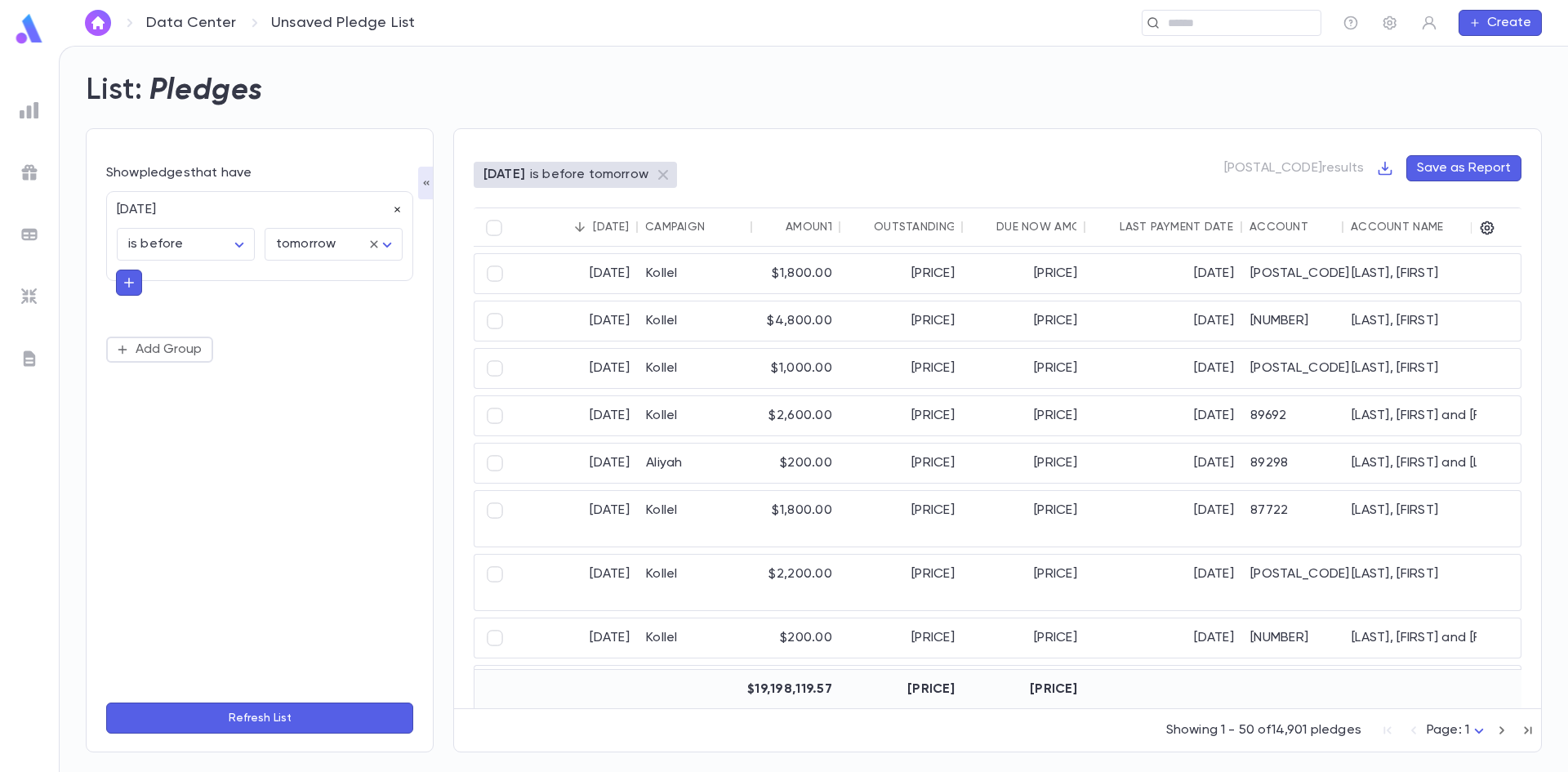 click at bounding box center (398, 210) 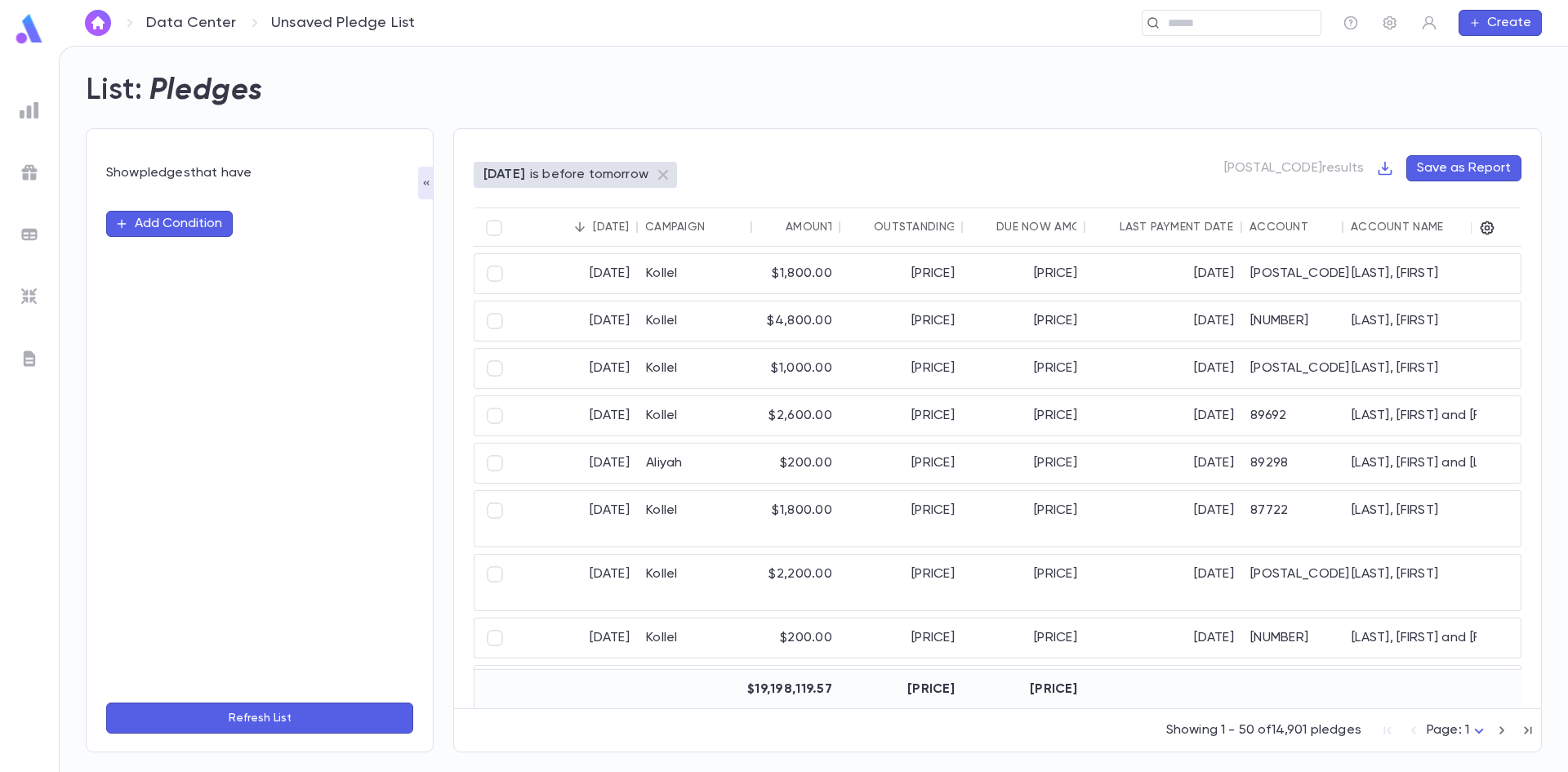 click on "Add Condition" at bounding box center [169, 224] 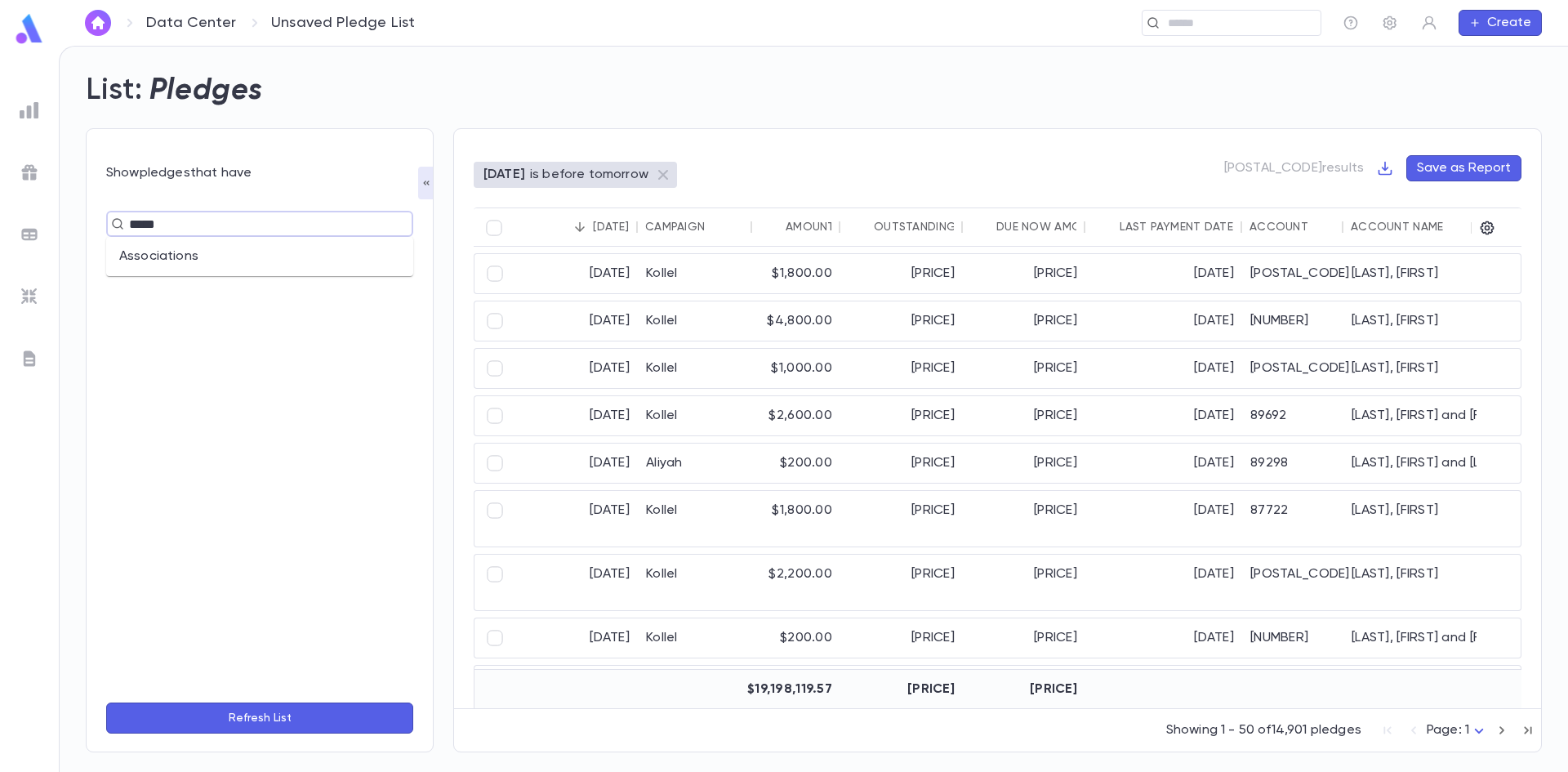 click on "Associations" at bounding box center [260, 257] 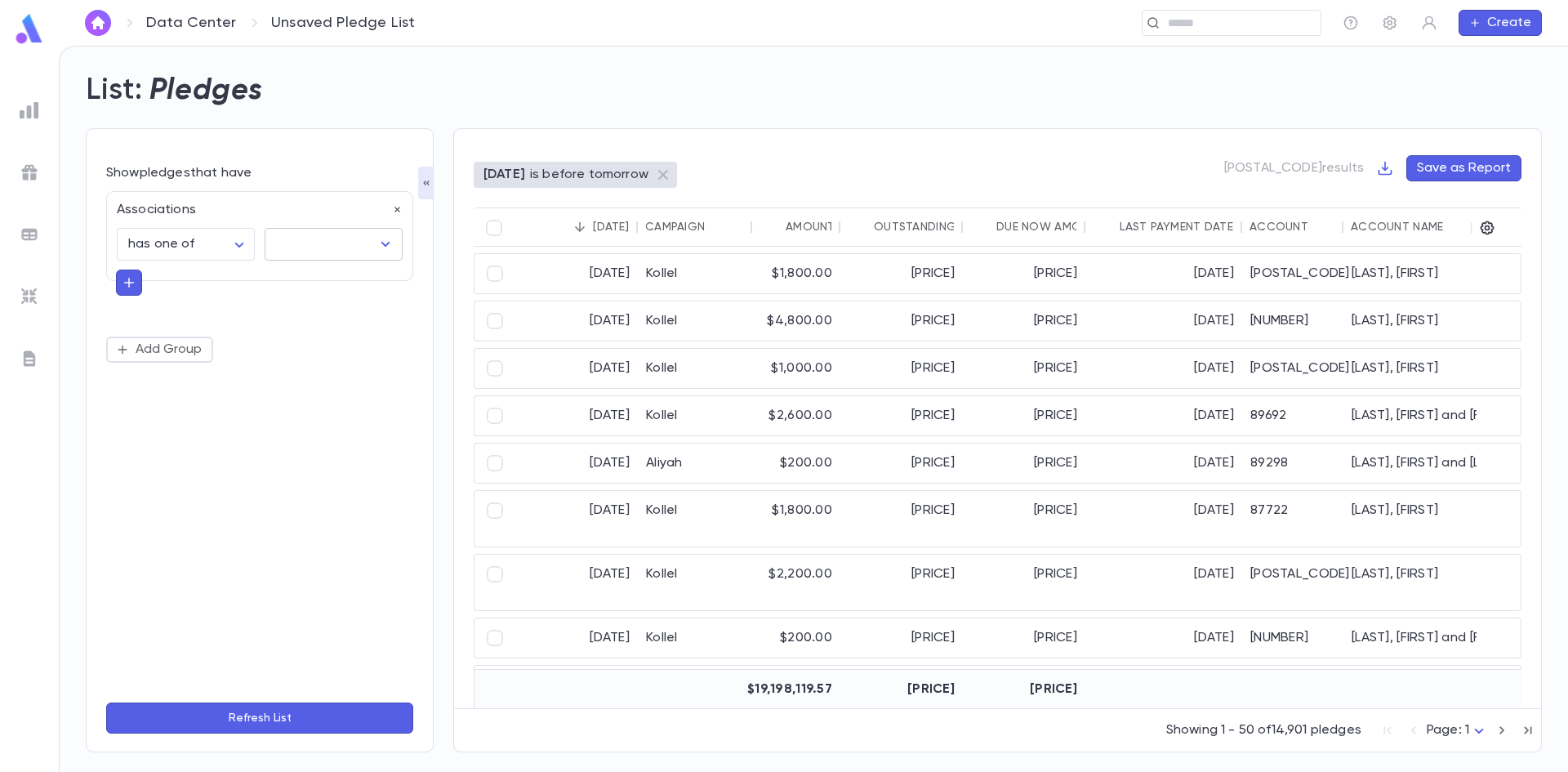 click at bounding box center [321, 244] 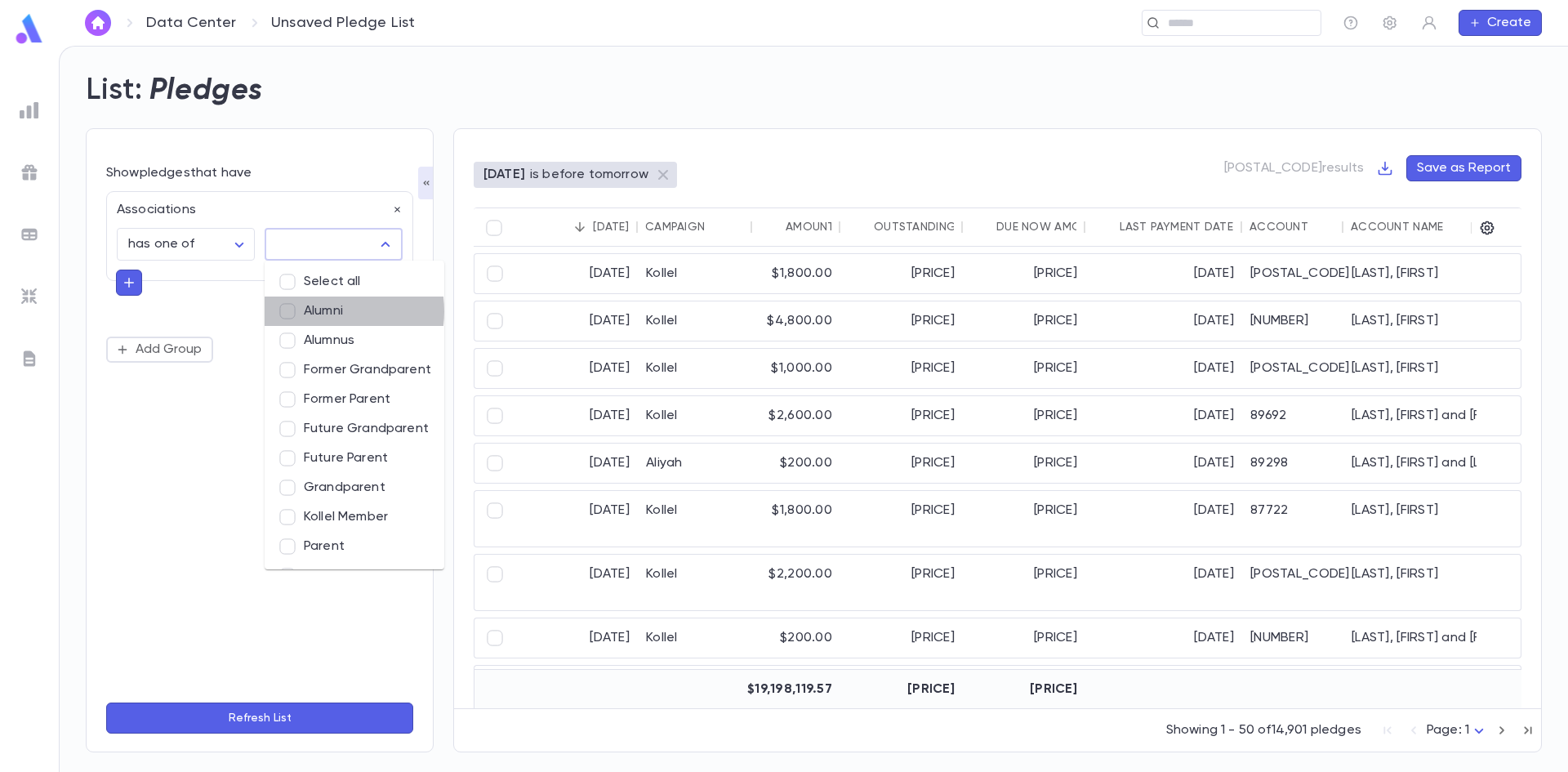 click on "Alumni" at bounding box center (354, 311) 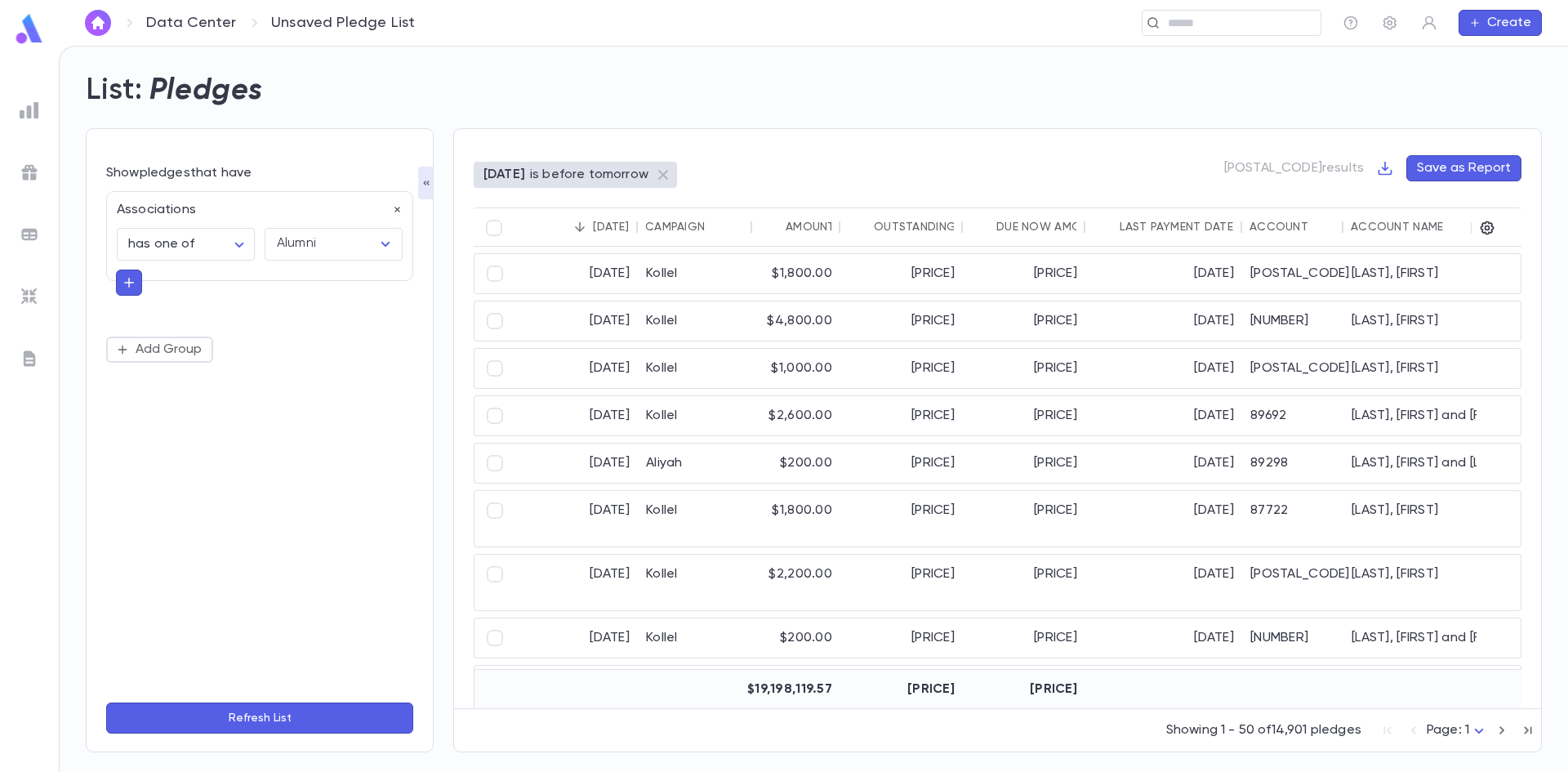click on "Refresh List" at bounding box center [260, 718] 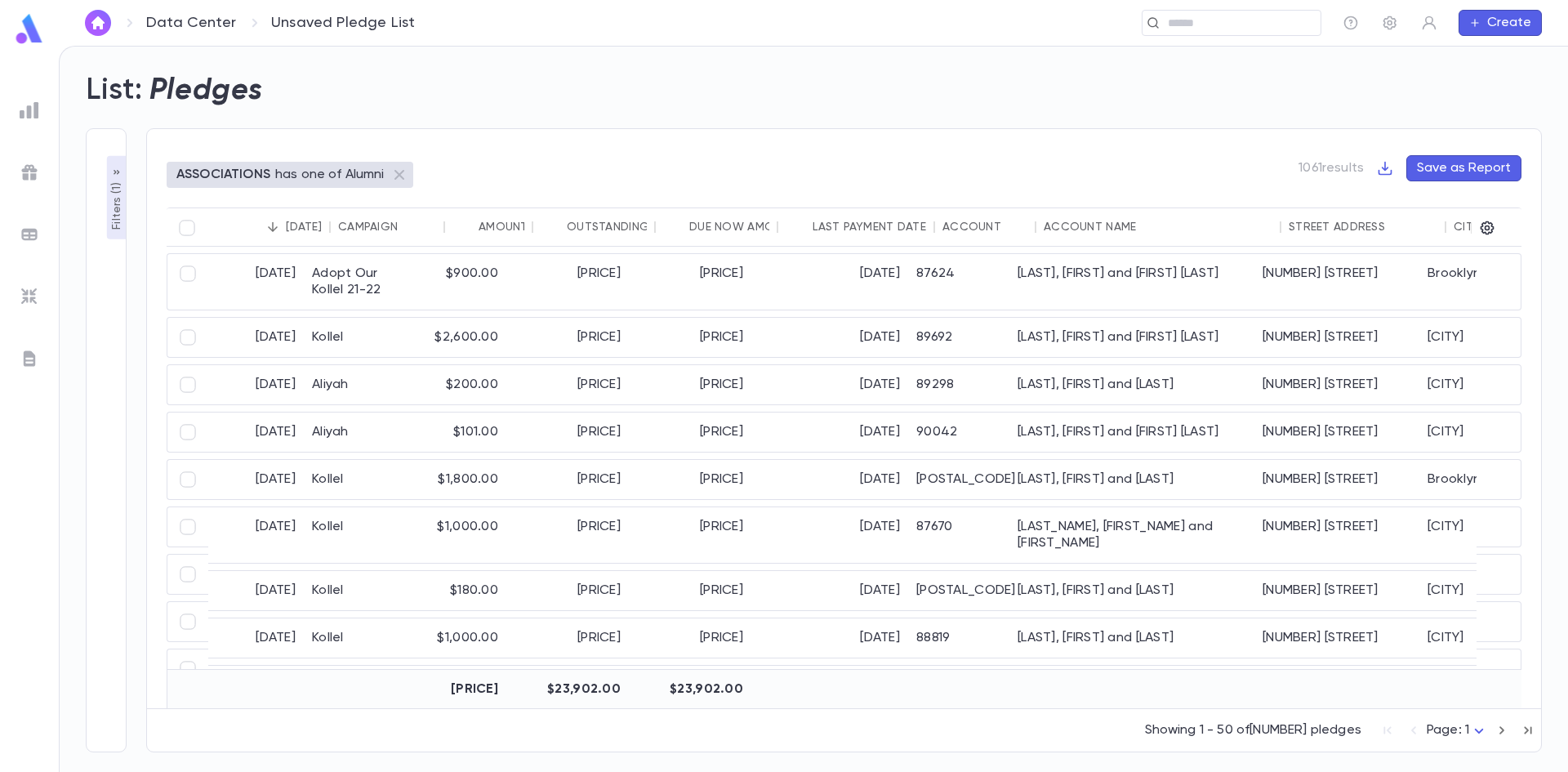 scroll, scrollTop: 0, scrollLeft: 0, axis: both 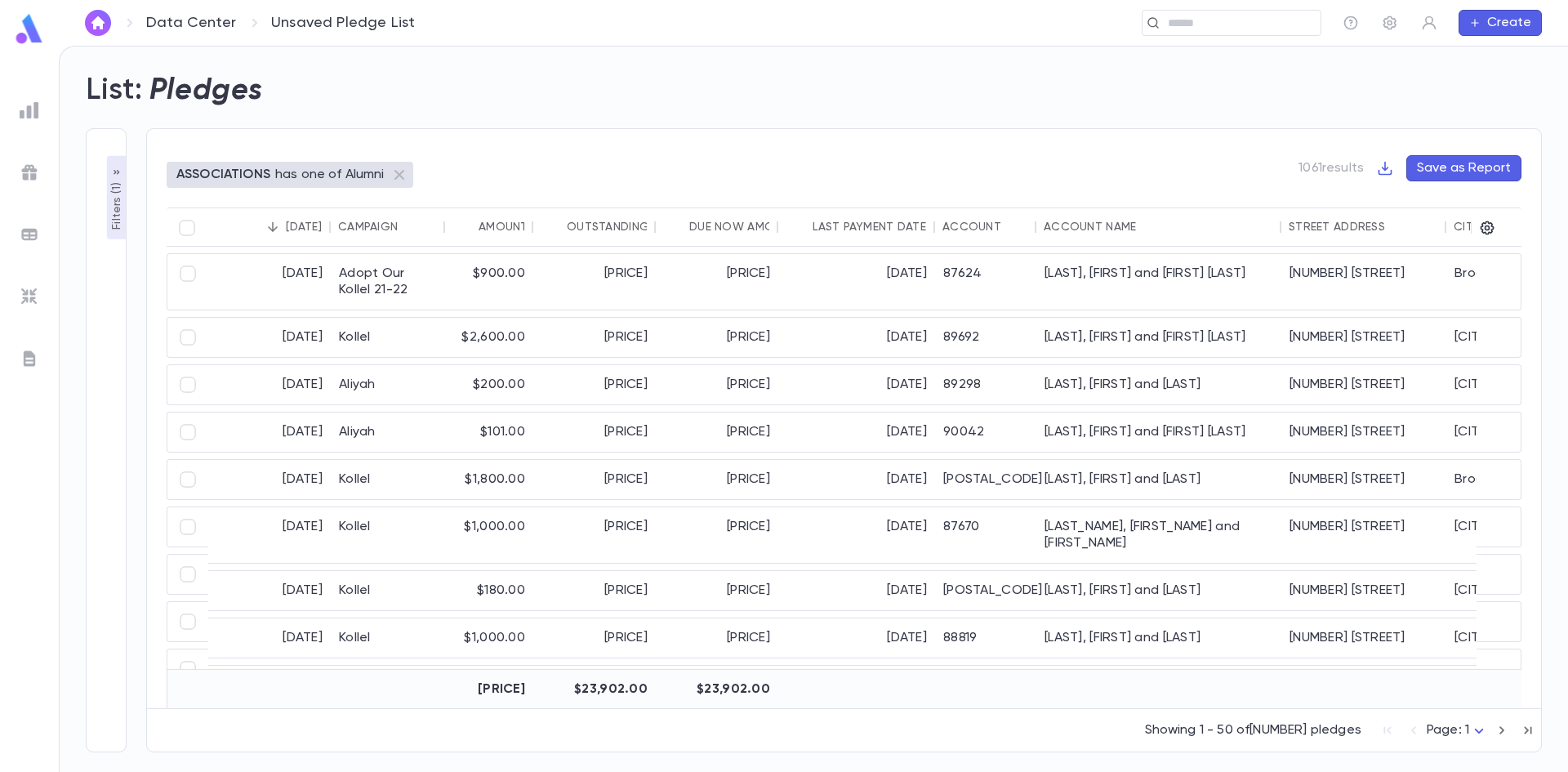 click on "Account Name" at bounding box center (387, 227) 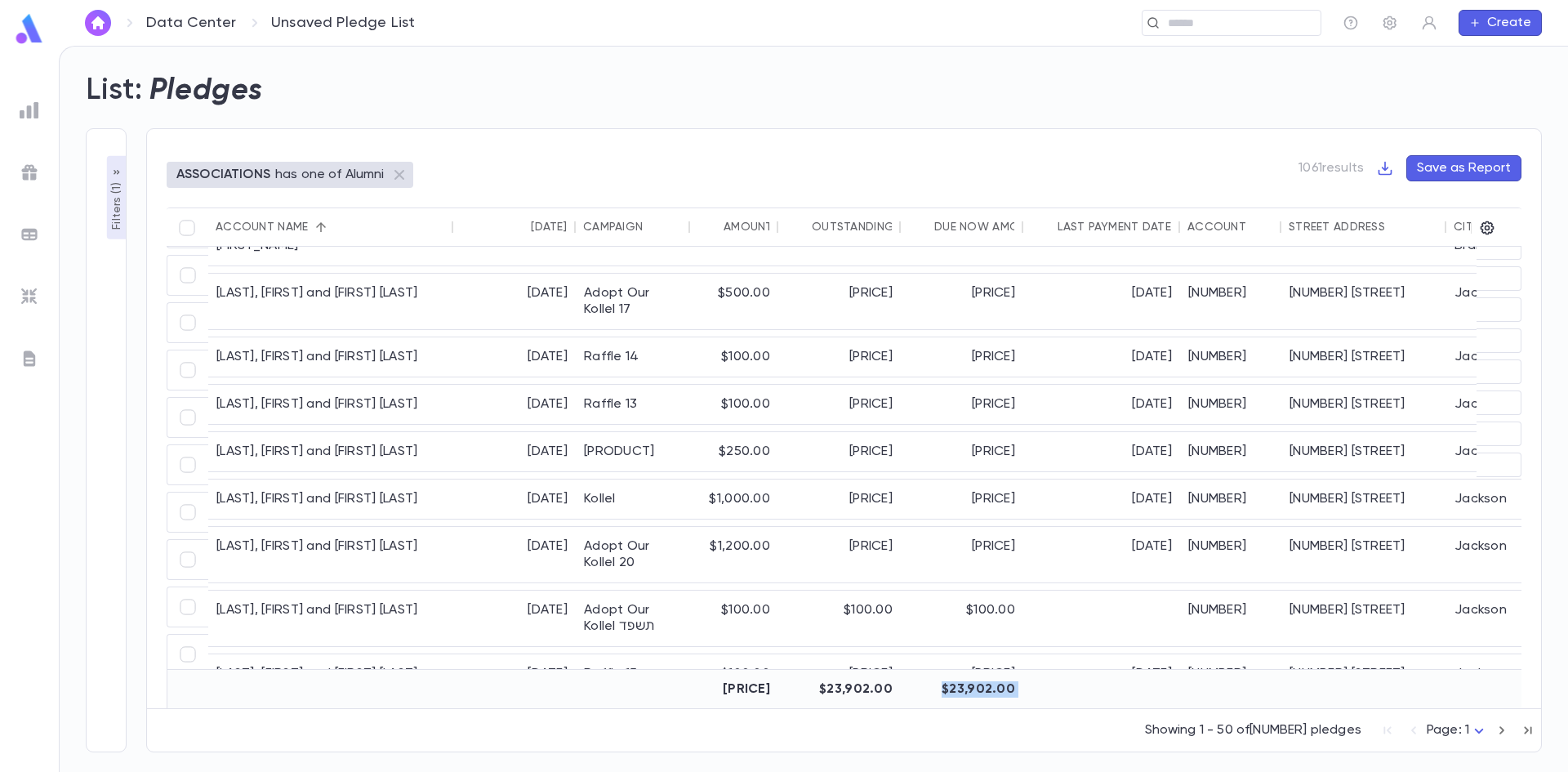 scroll, scrollTop: 2055, scrollLeft: 0, axis: vertical 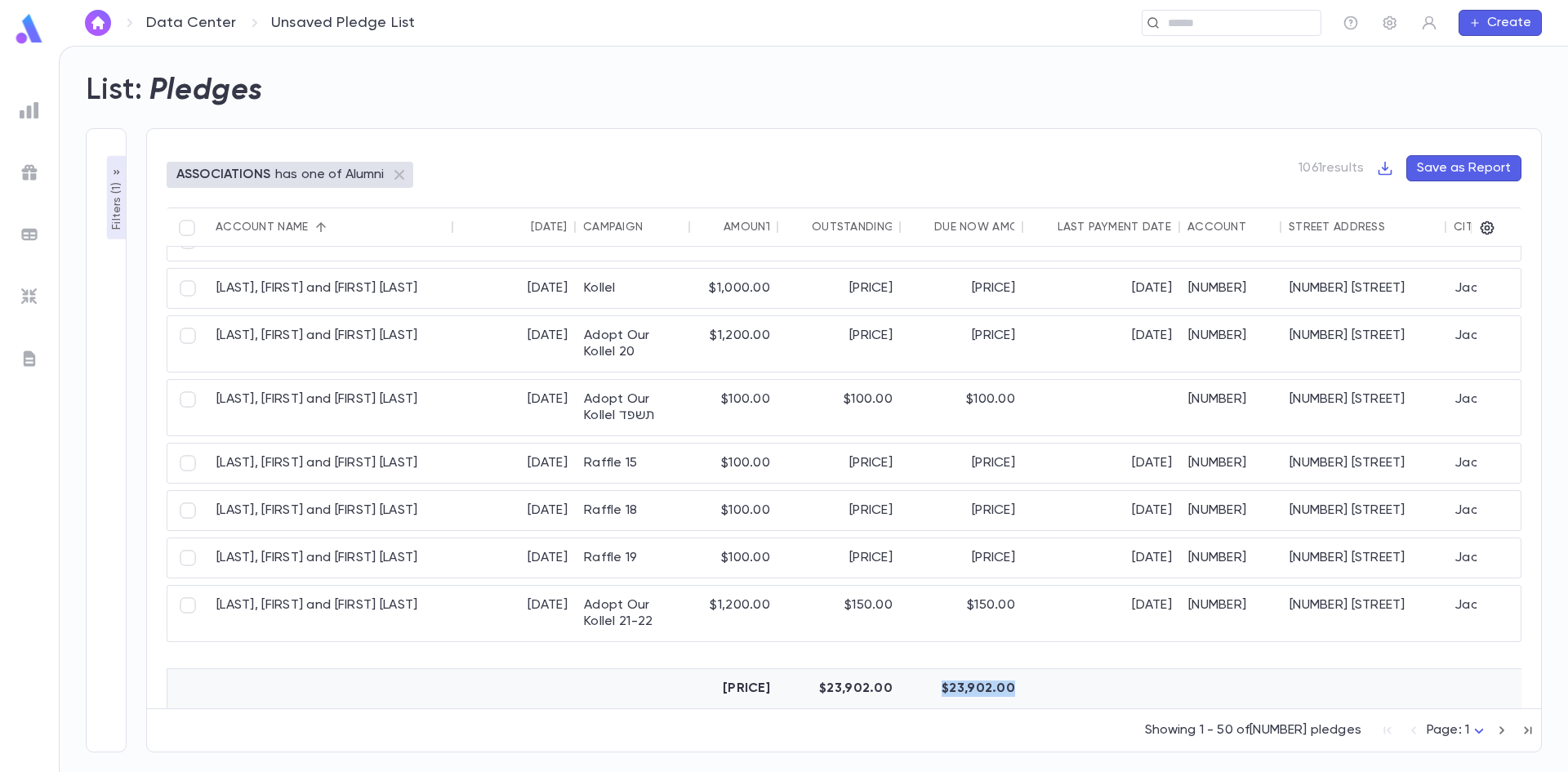 drag, startPoint x: 897, startPoint y: 701, endPoint x: 1249, endPoint y: 701, distance: 352 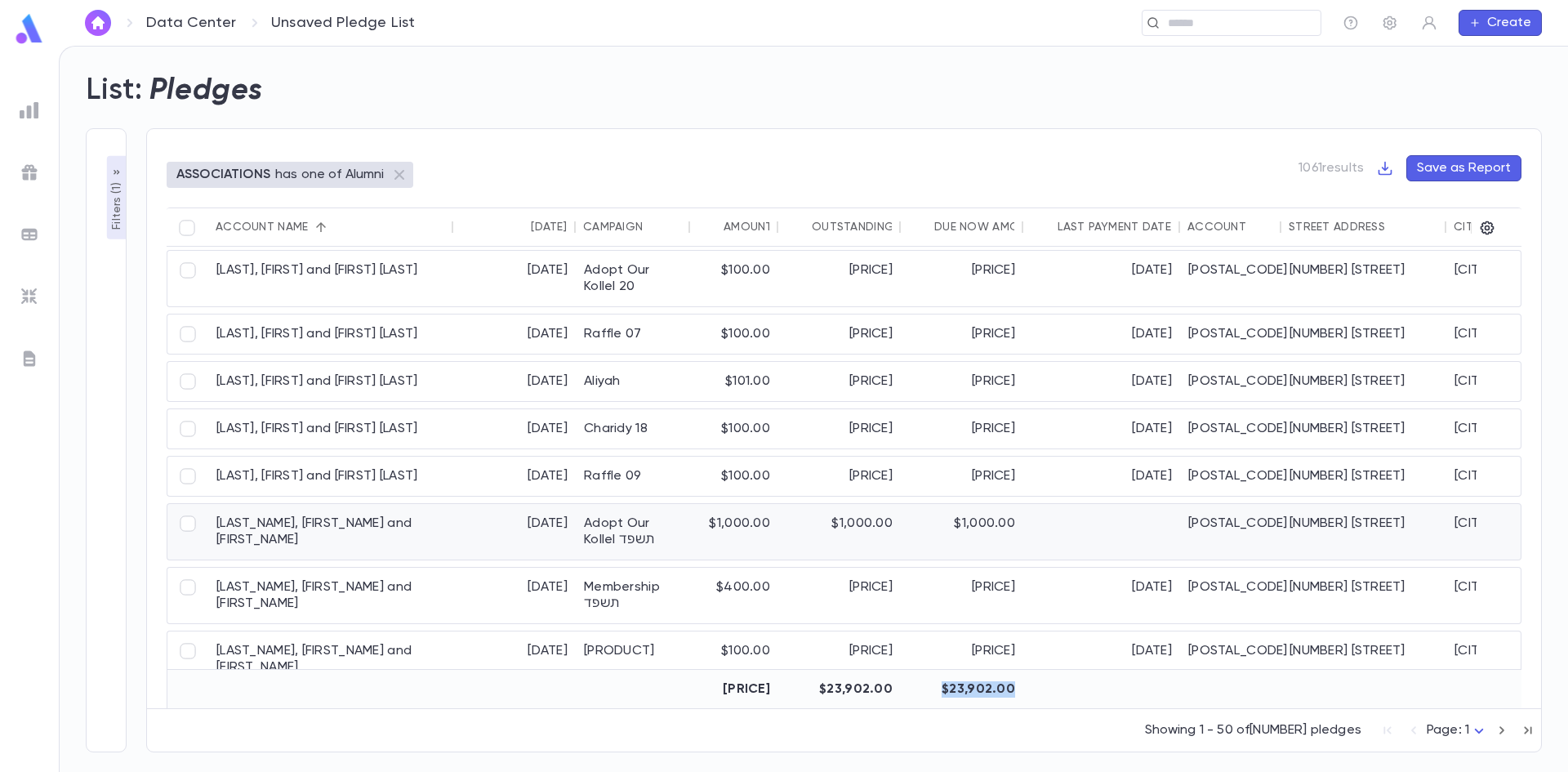 scroll, scrollTop: 0, scrollLeft: 0, axis: both 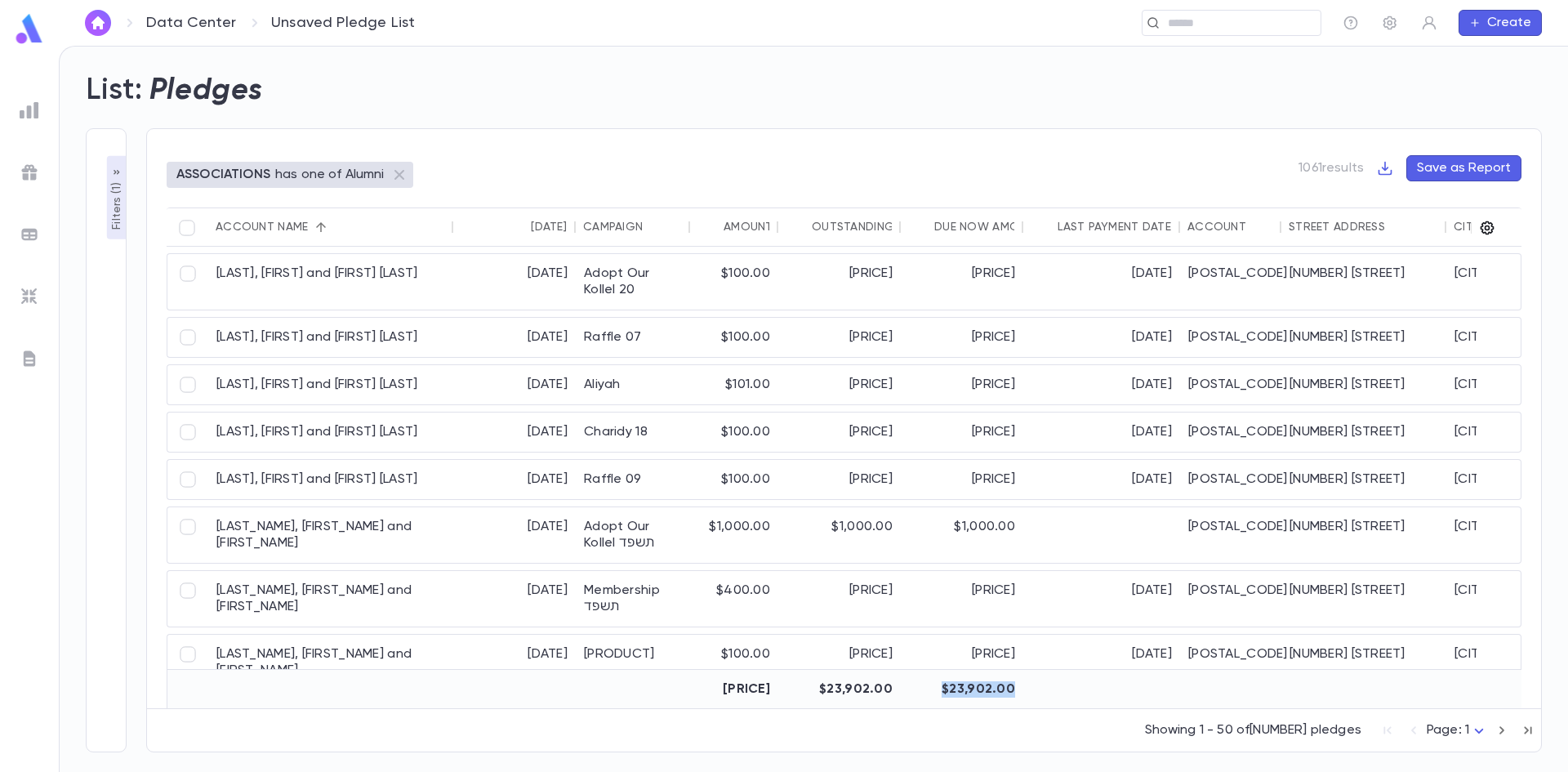 click at bounding box center (1487, 228) 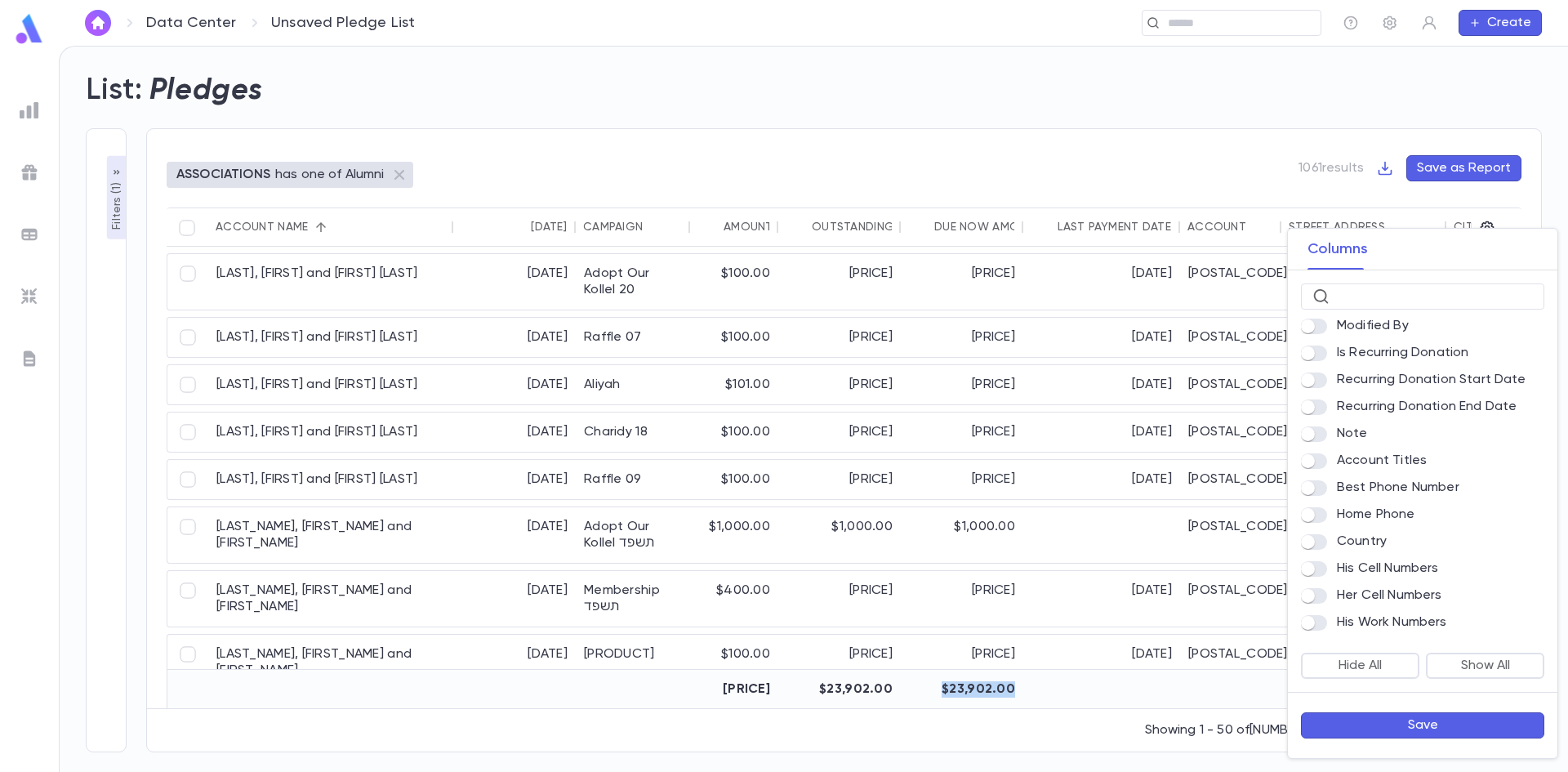 scroll, scrollTop: 735, scrollLeft: 0, axis: vertical 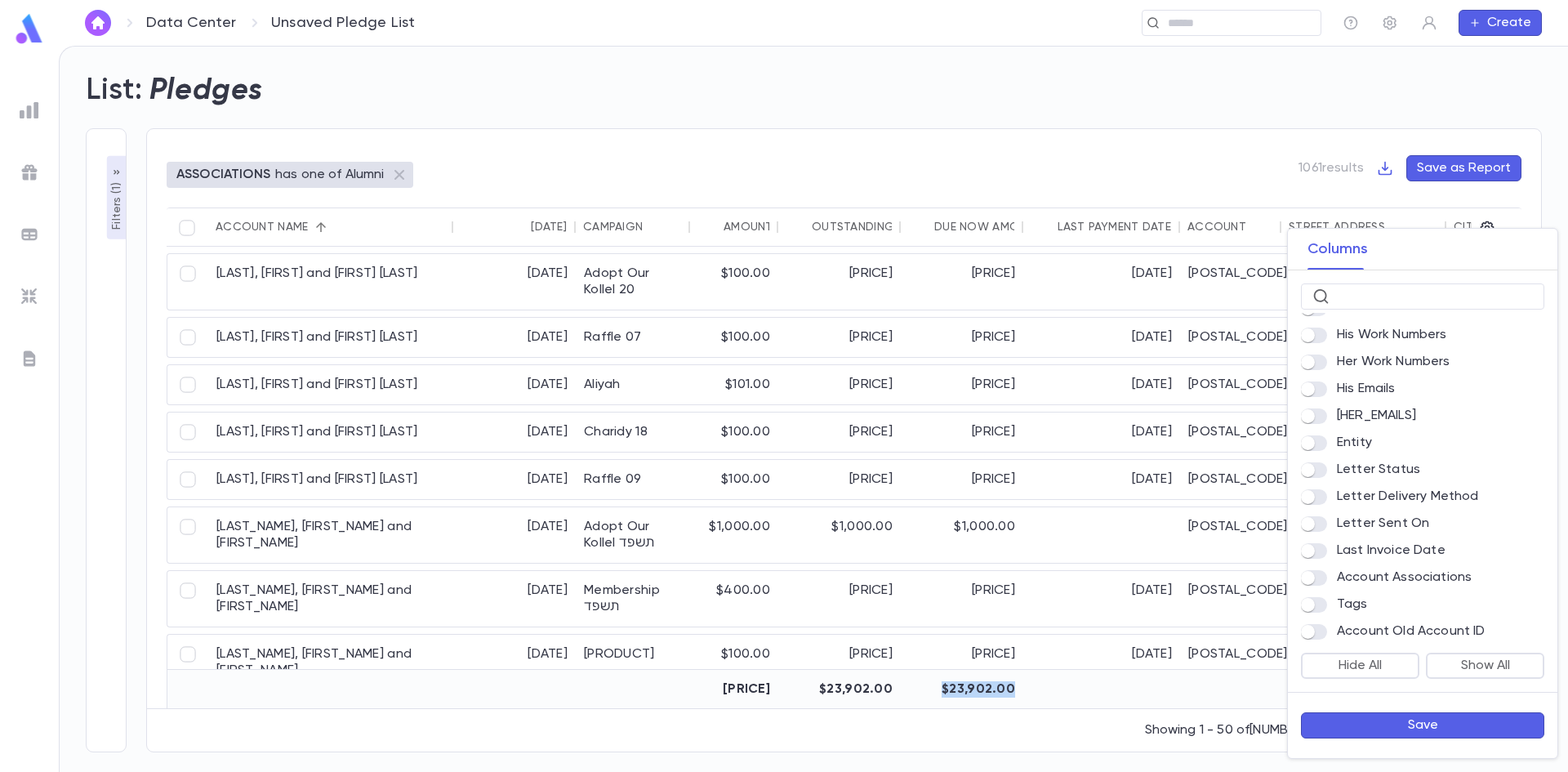click on "Save" at bounding box center (1423, 725) 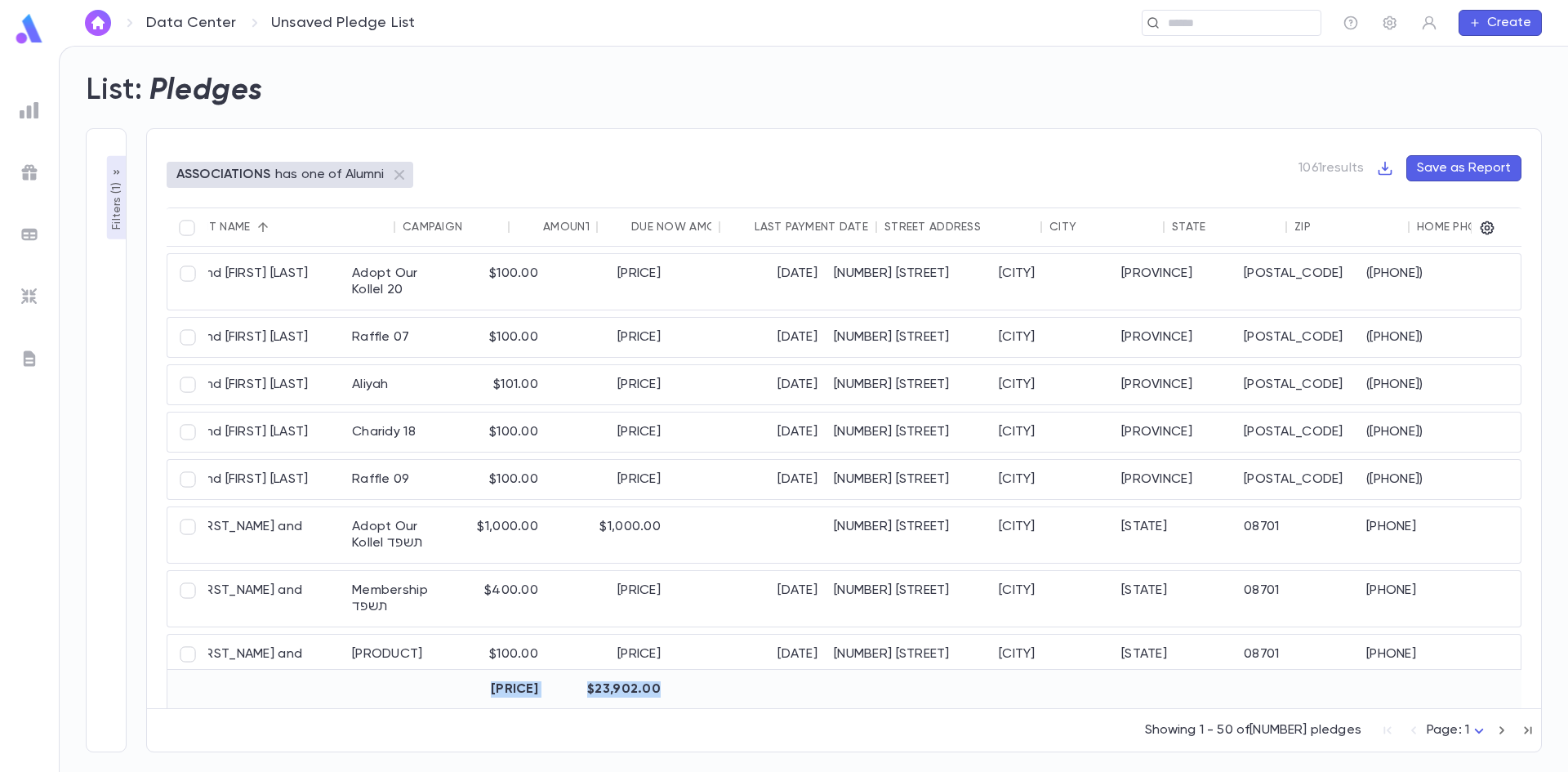 scroll, scrollTop: 0, scrollLeft: 0, axis: both 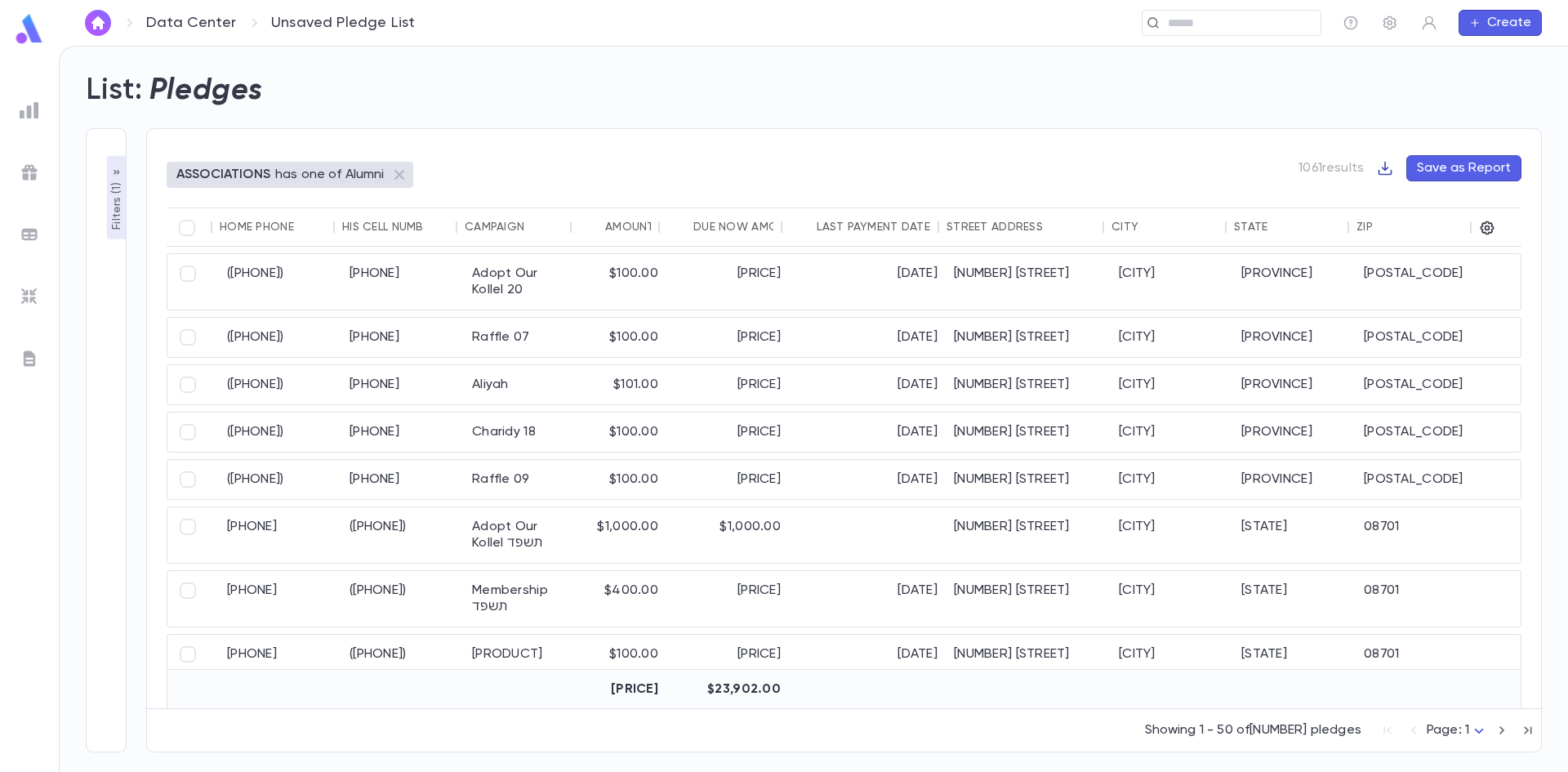 click at bounding box center (1385, 168) 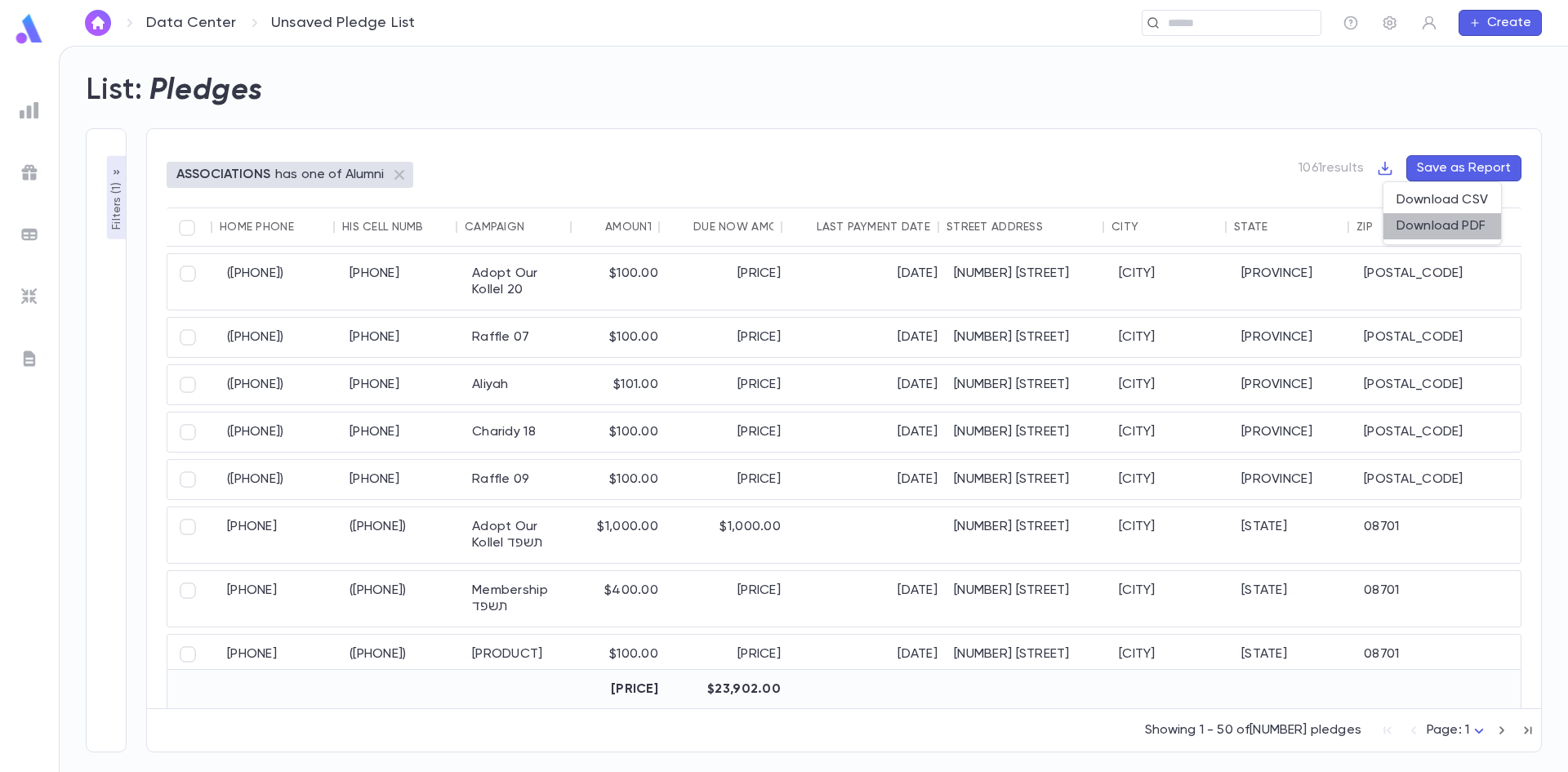 click on "Download PDF" at bounding box center (1442, 226) 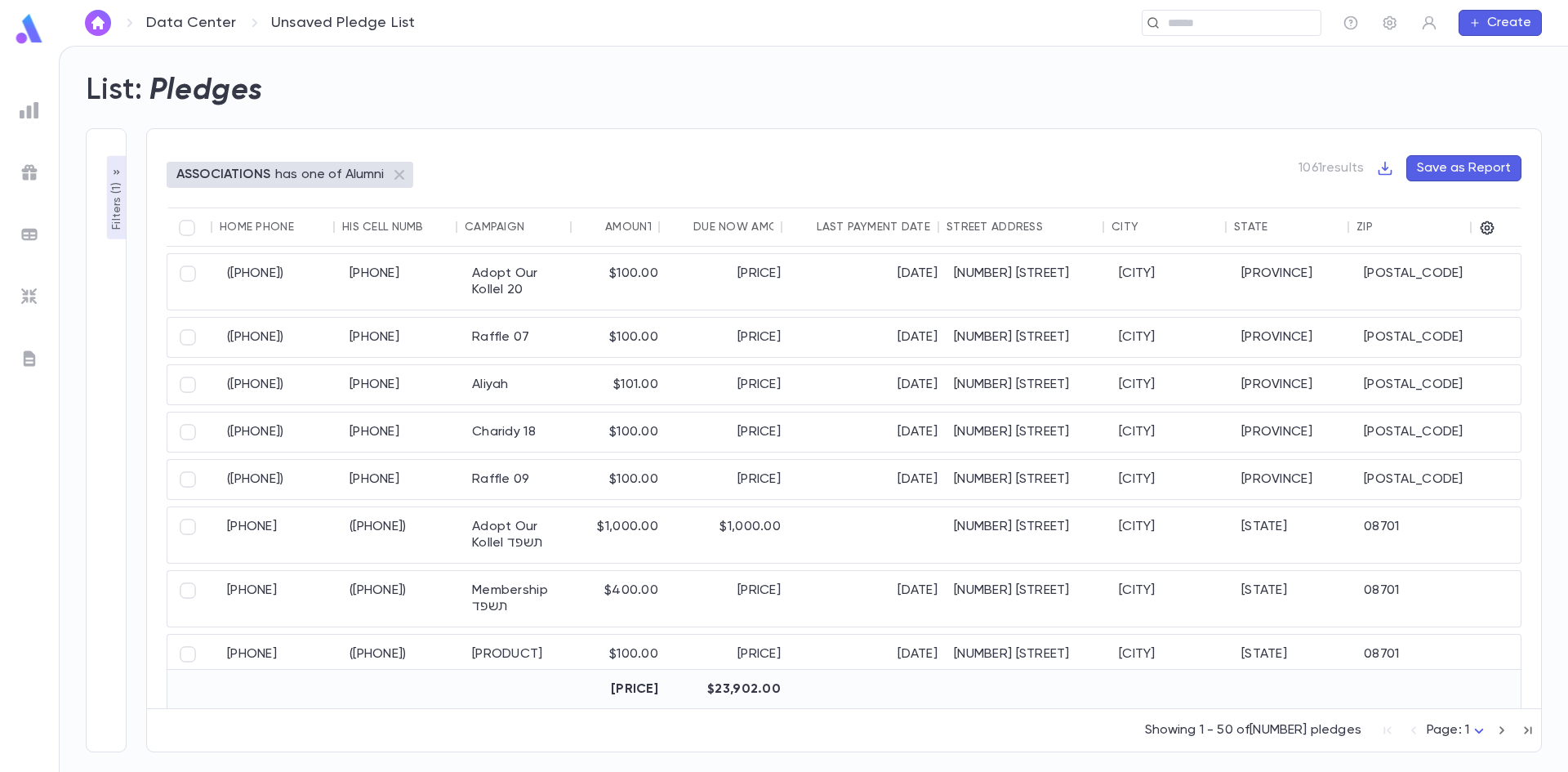 click on "Filters ( 1 )" at bounding box center (117, 204) 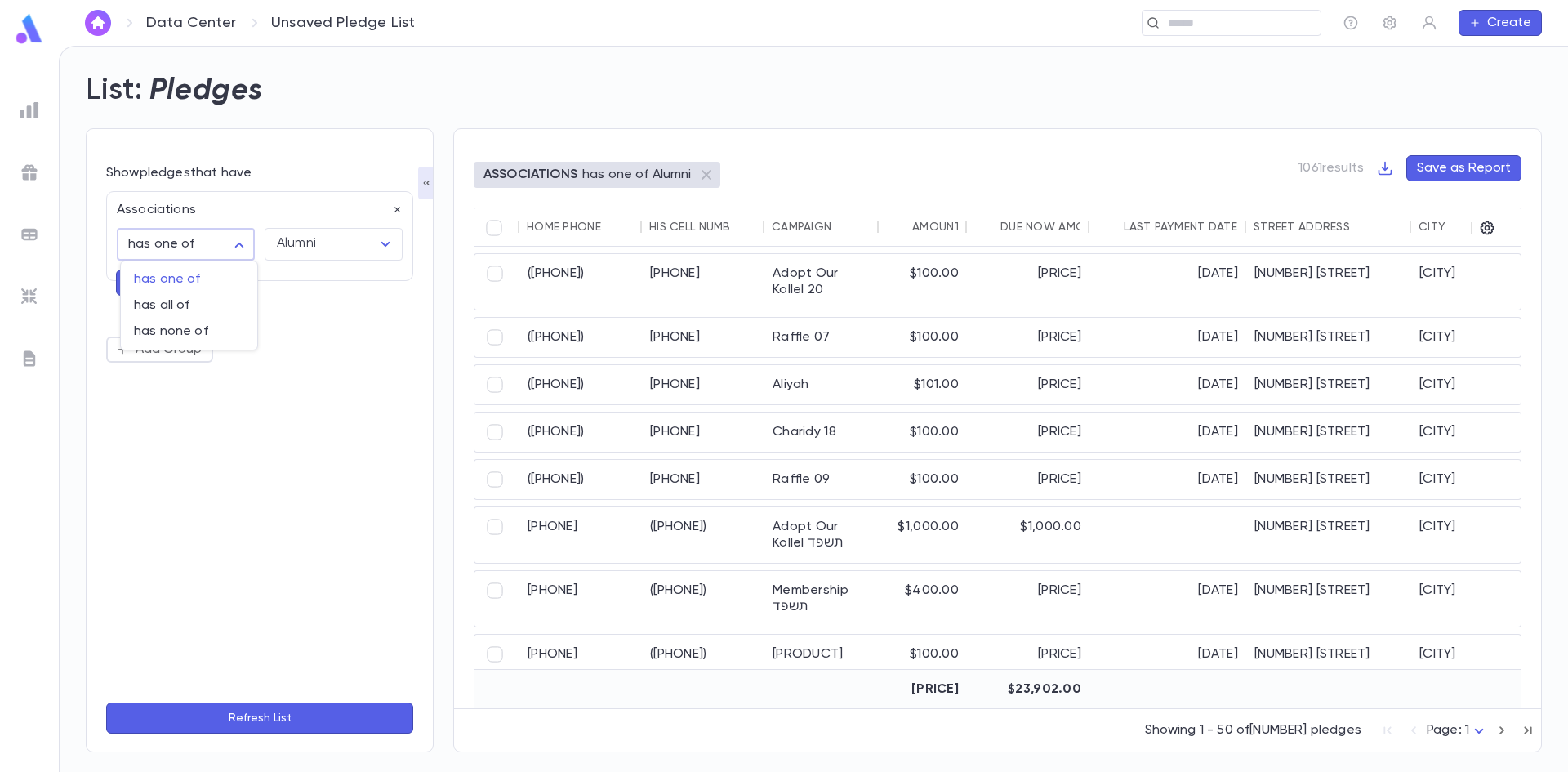 click on "[PHONE] [PHONE] [PRODUCT] [PRICE] [PRICE] [DATE] [NUMBER] [STREET] [CITY] [PROVINCE] [POSTAL_CODE] [LAST], [FIRST] and [LAST] [PHONE] [PHONE] [PRODUCT] [PRICE] [PRICE] [DATE] [NUMBER] [STREET] [CITY] [PROVINCE] [POSTAL_CODE] [LAST], [FIRST] and [LAST] [PHONE] [PHONE] [PRODUCT] [PRICE] [PRICE] [DATE] [NUMBER] [STREET] [CITY] [PROVINCE] [POSTAL_CODE] [LAST], [FIRST] and [LAST] [PHONE] [PHONE] [PRODUCT] [PRICE] [PRICE] [DATE] [NUMBER] [STREET] [CITY] [PROVINCE] [POSTAL_CODE] [PHONE] [PRICE]" at bounding box center [784, 408] 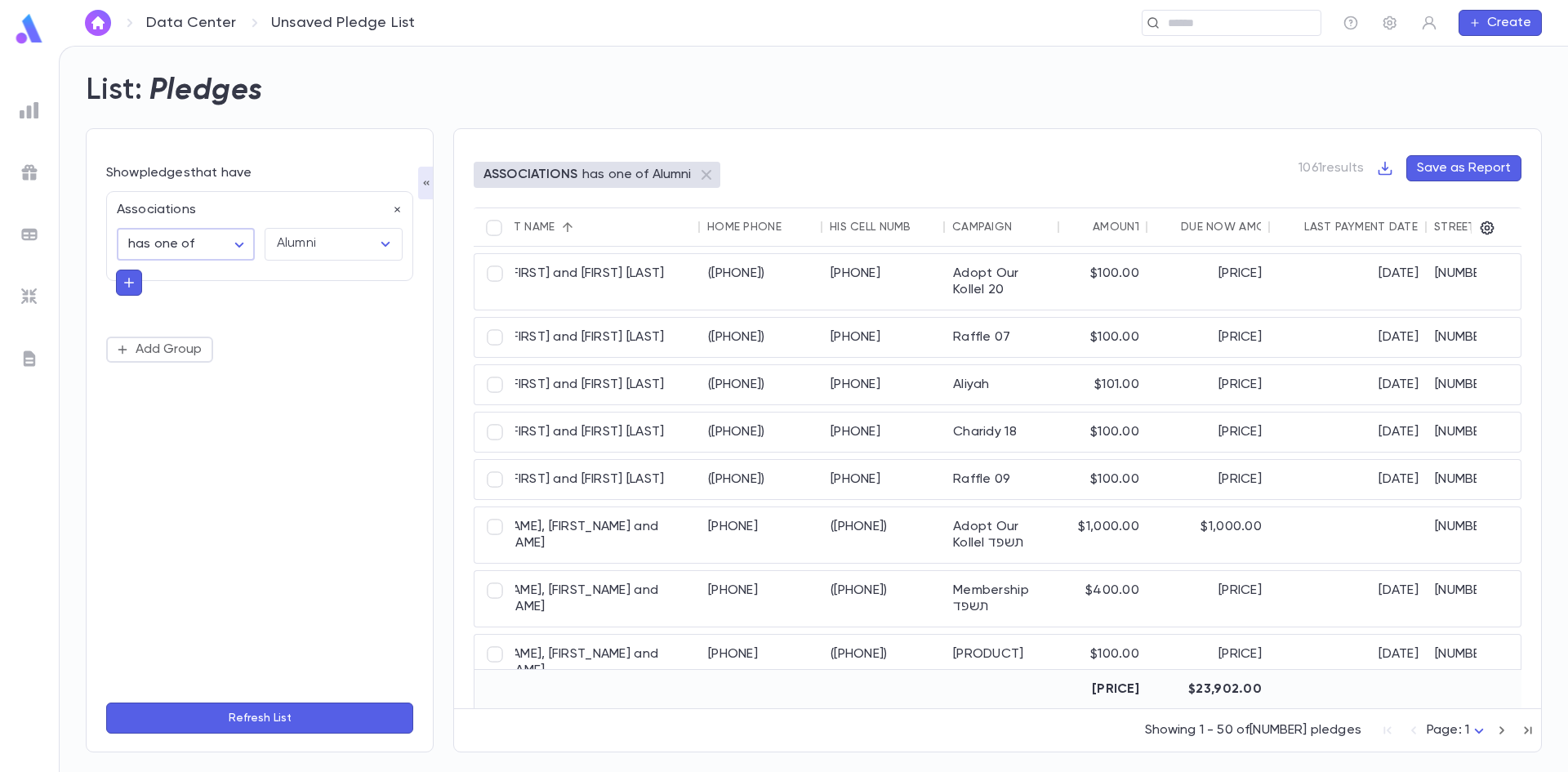 scroll, scrollTop: 0, scrollLeft: 0, axis: both 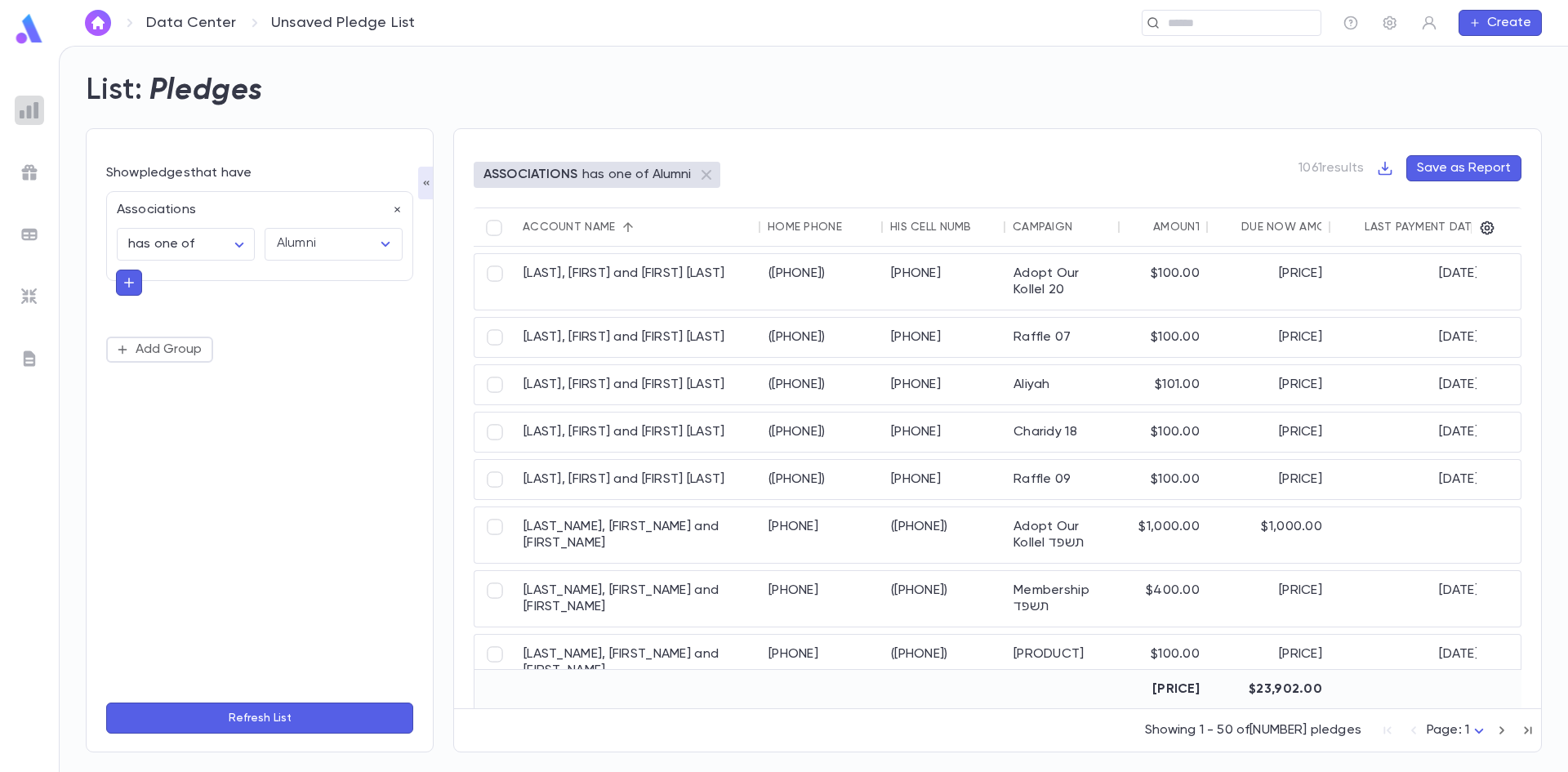 click at bounding box center (29, 110) 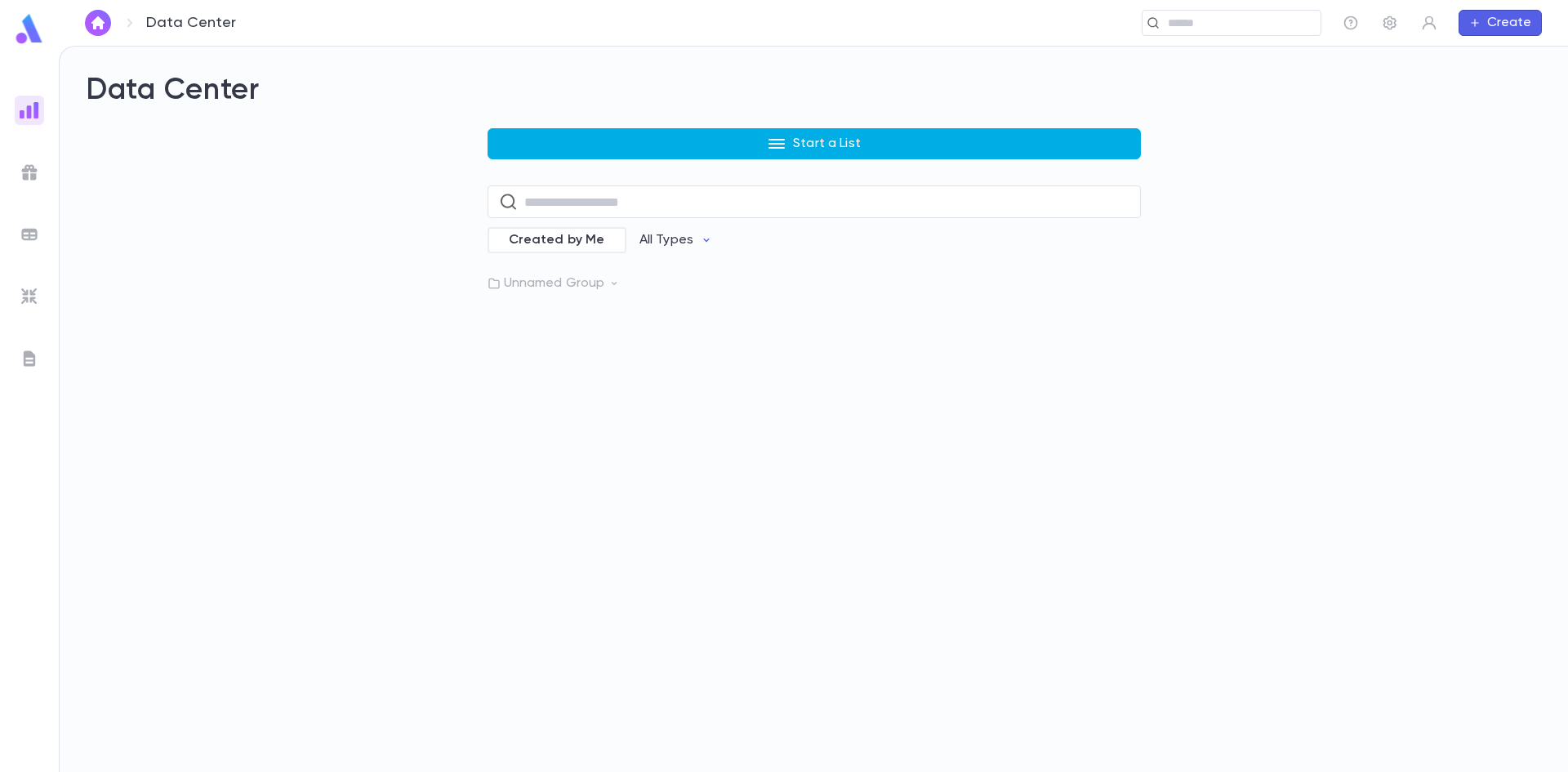 click on "Start a List" at bounding box center (814, 144) 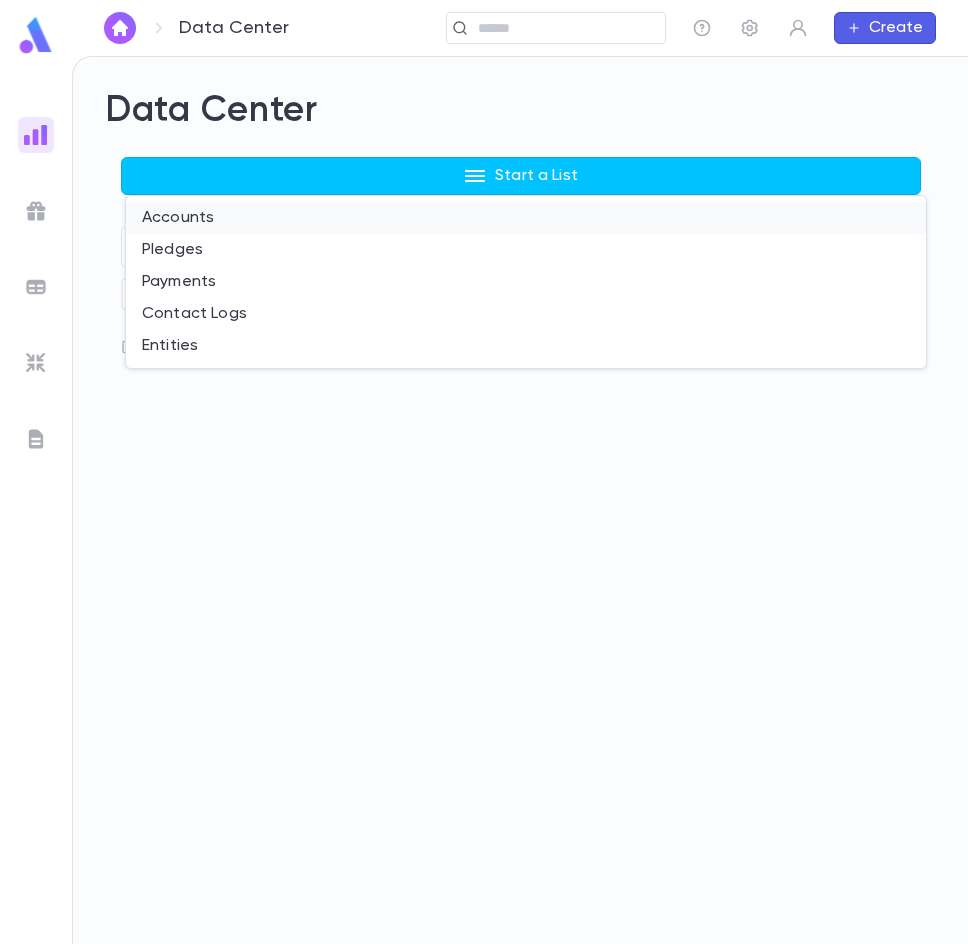 click on "Accounts" at bounding box center [526, 218] 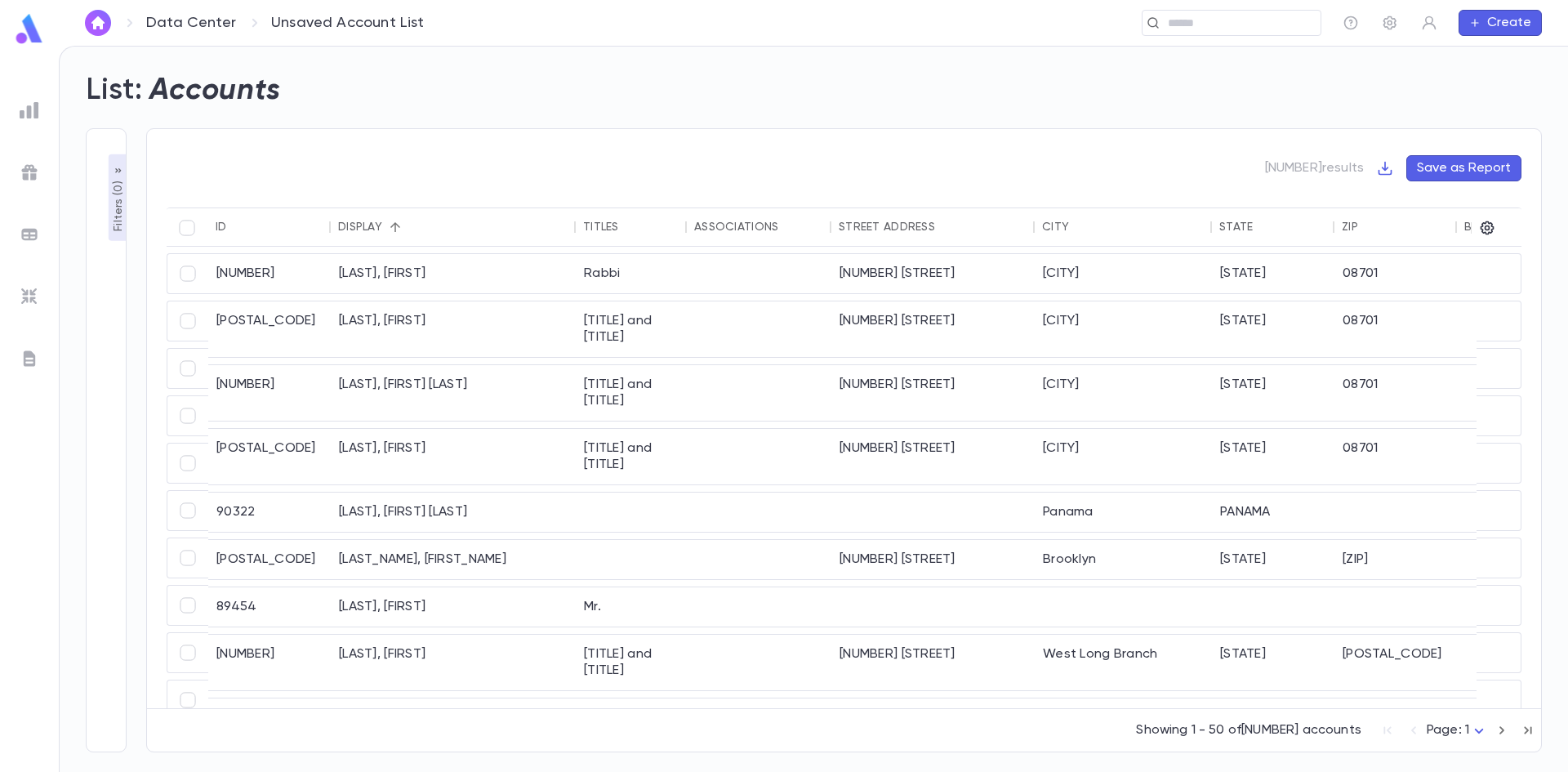 click on "Filters ( 0 ) Show  accounts  that have Add Condition Refresh List" at bounding box center [106, 440] 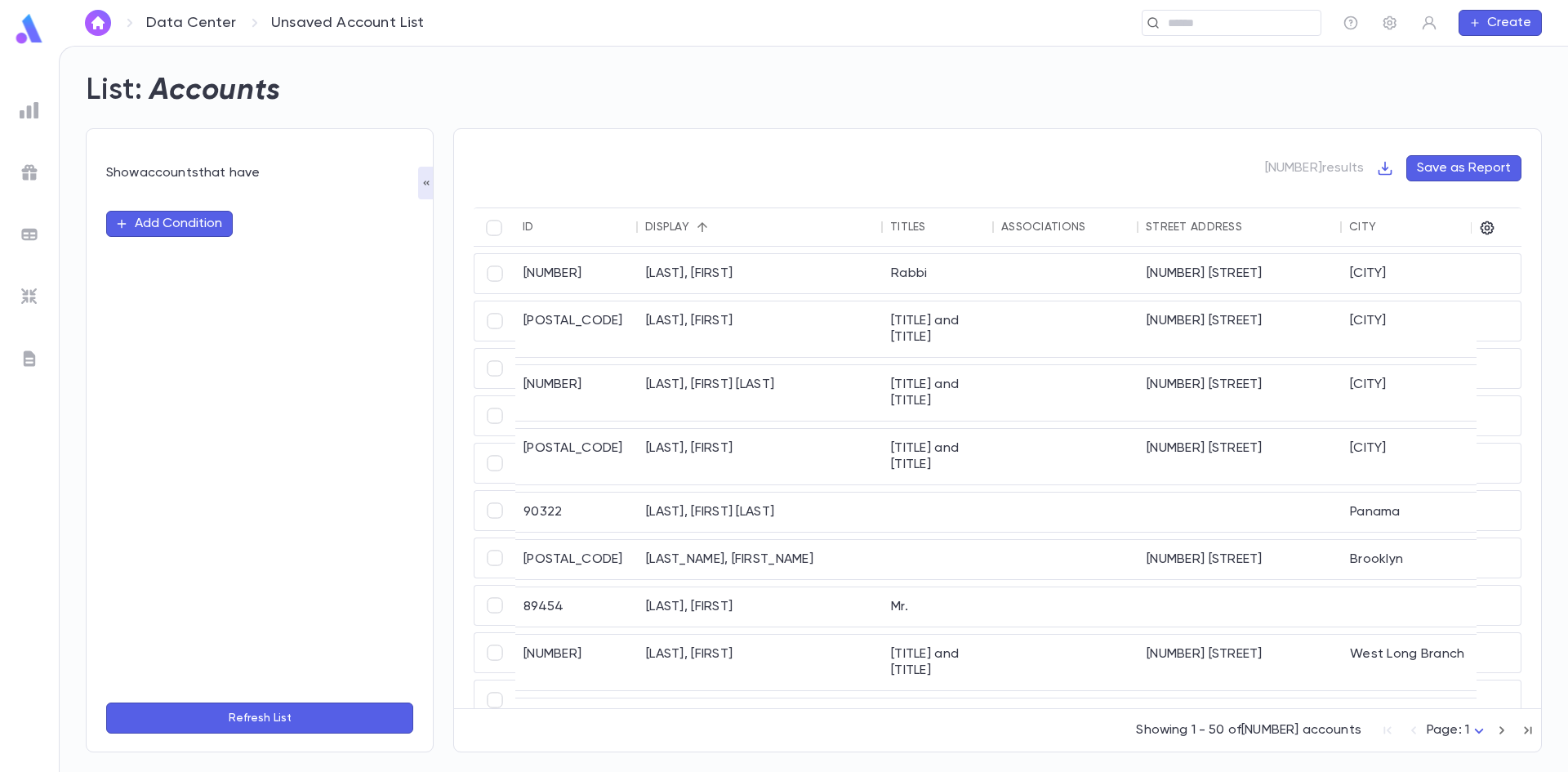 click on "Add Condition" at bounding box center (169, 224) 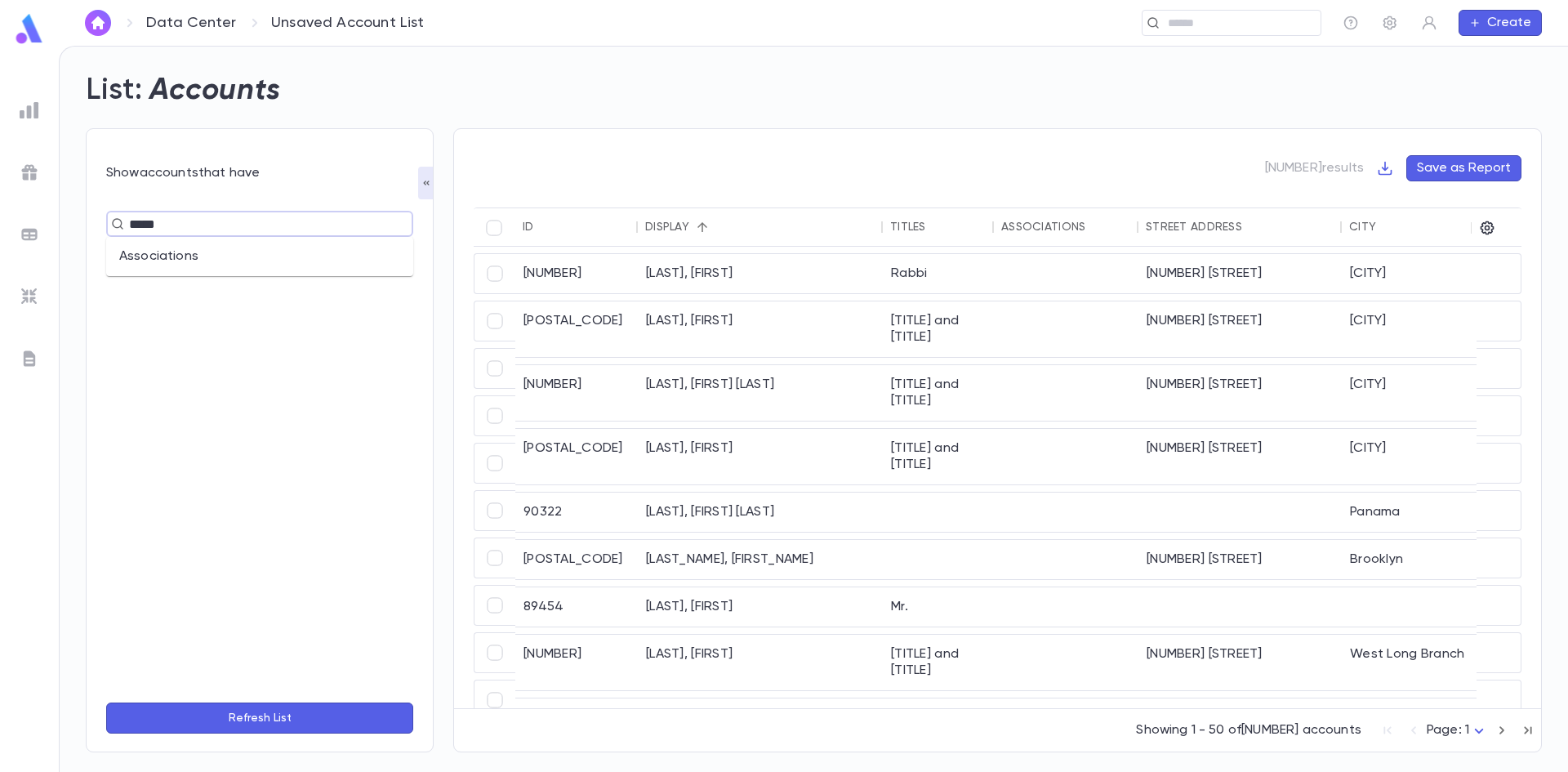 click on "Associations" at bounding box center (260, 257) 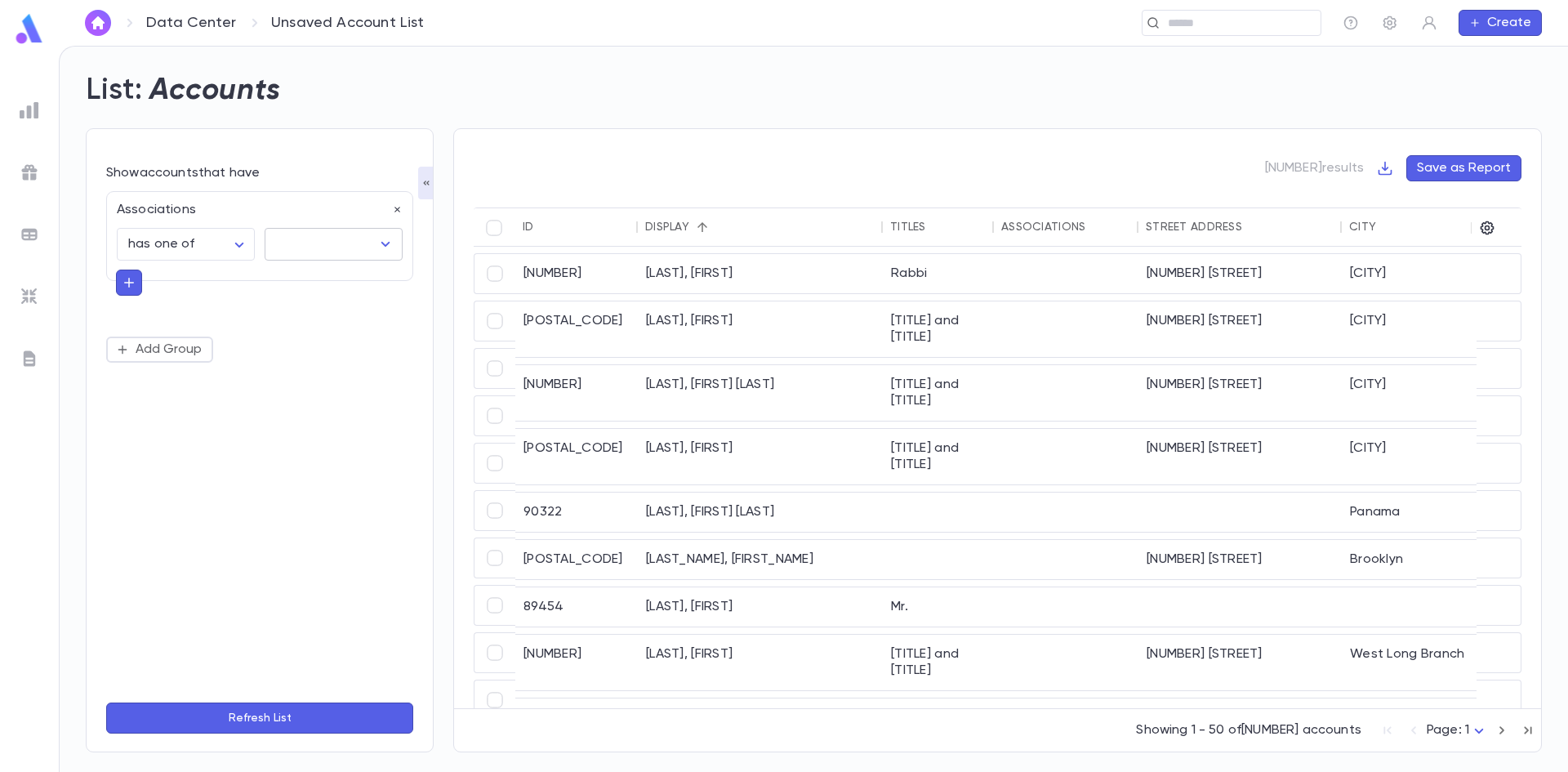 click at bounding box center [321, 244] 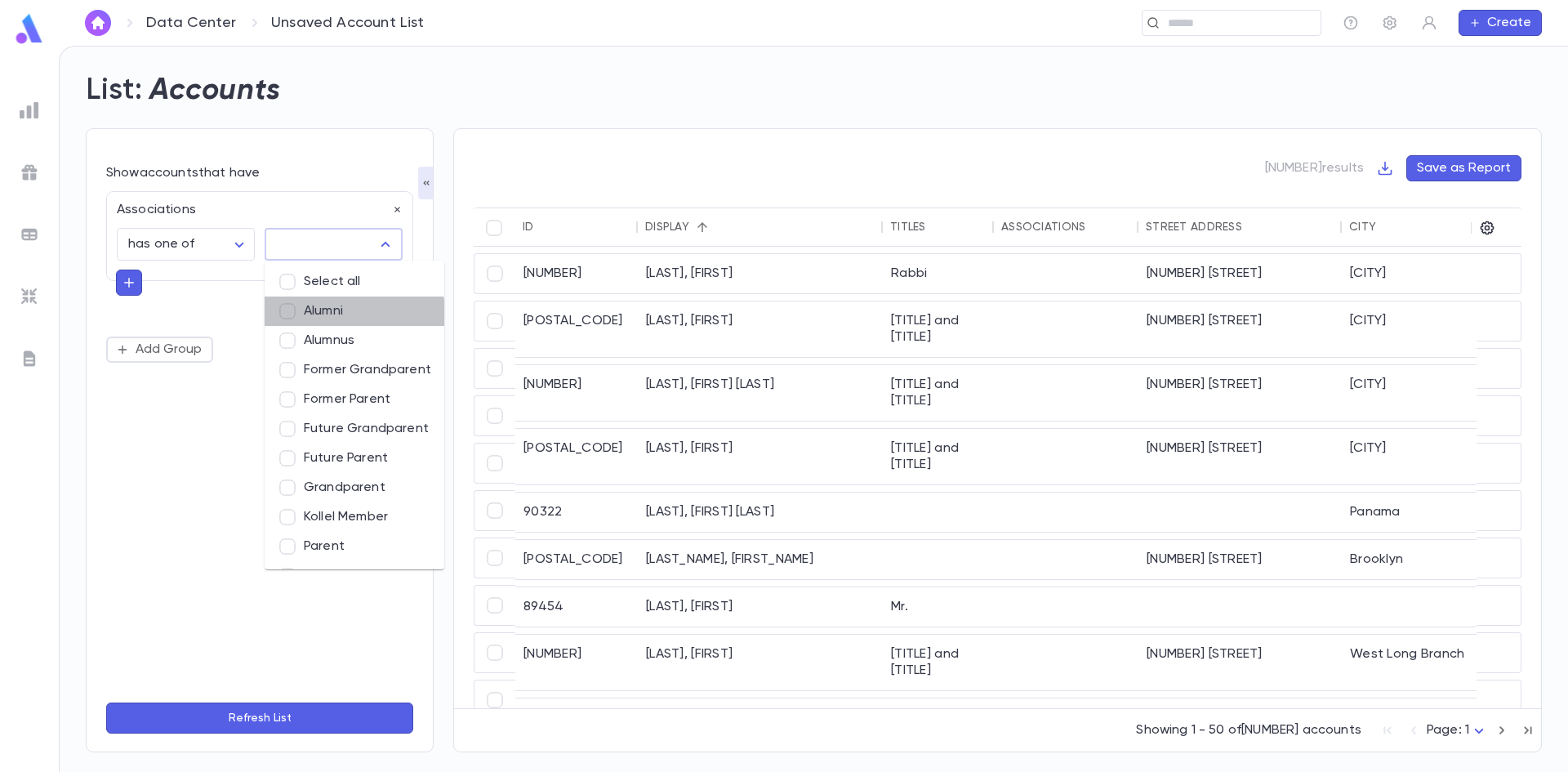 click on "Alumni" at bounding box center [354, 311] 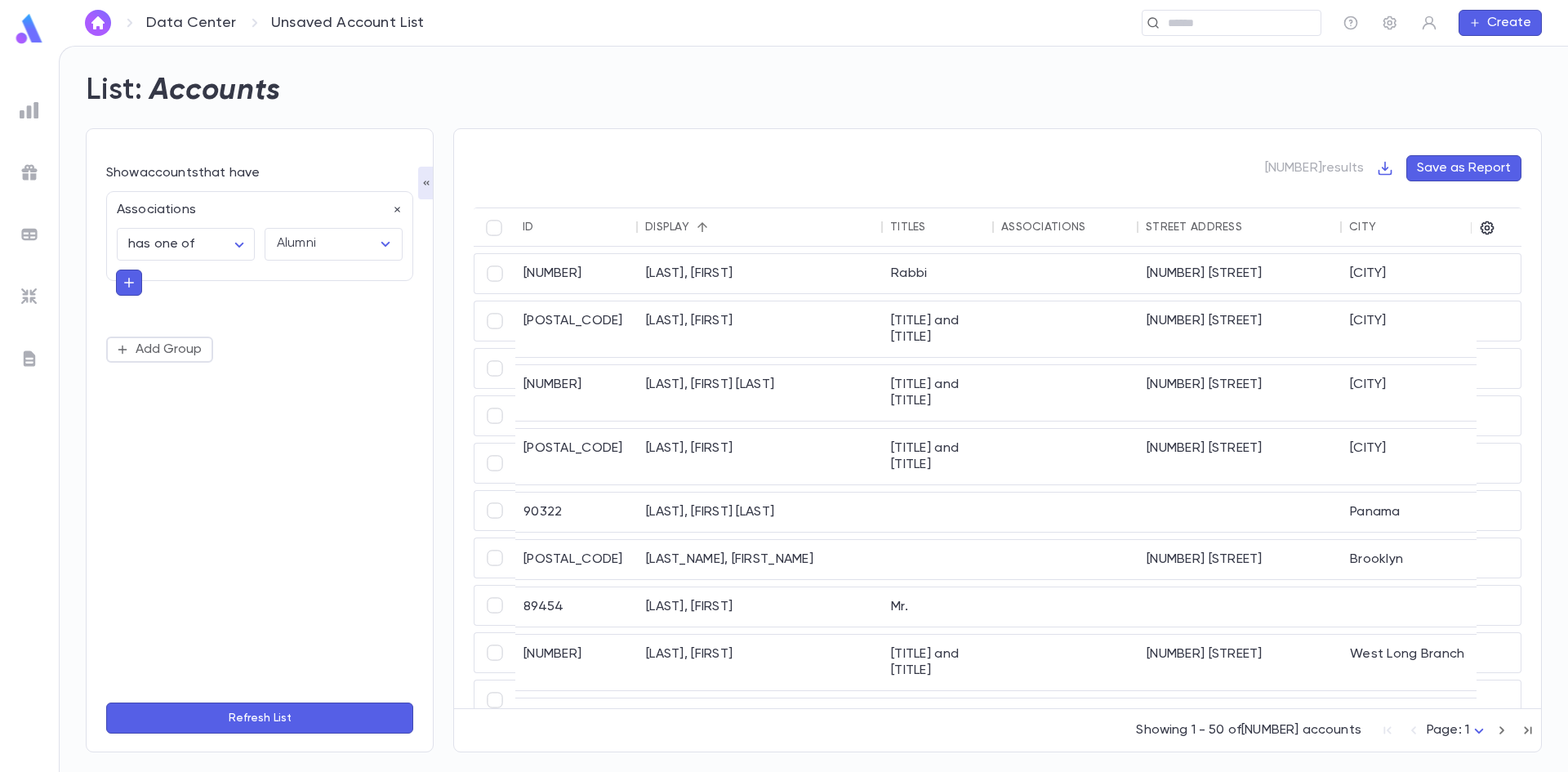 click on "Refresh List" at bounding box center (260, 718) 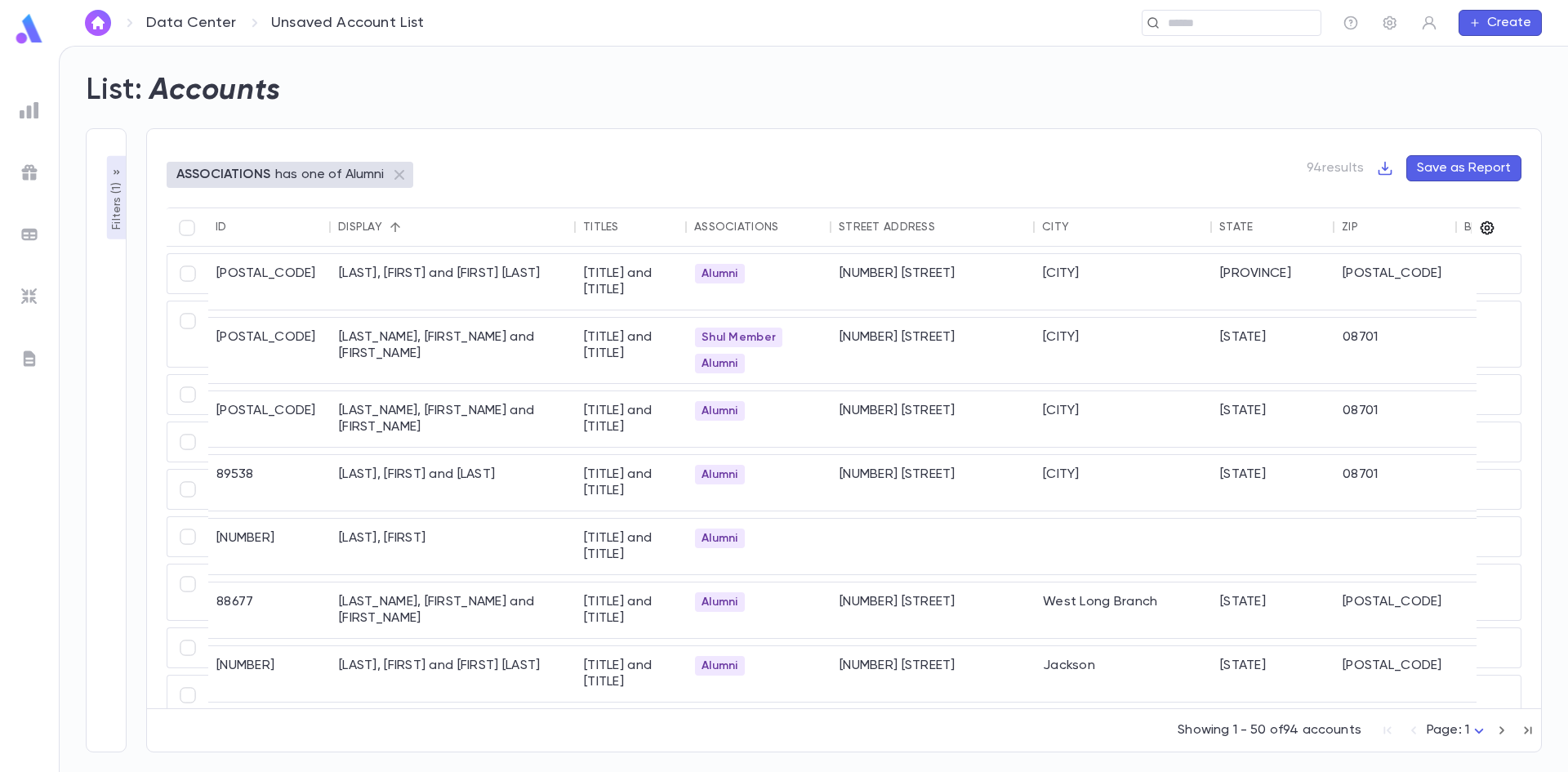 click at bounding box center (1487, 228) 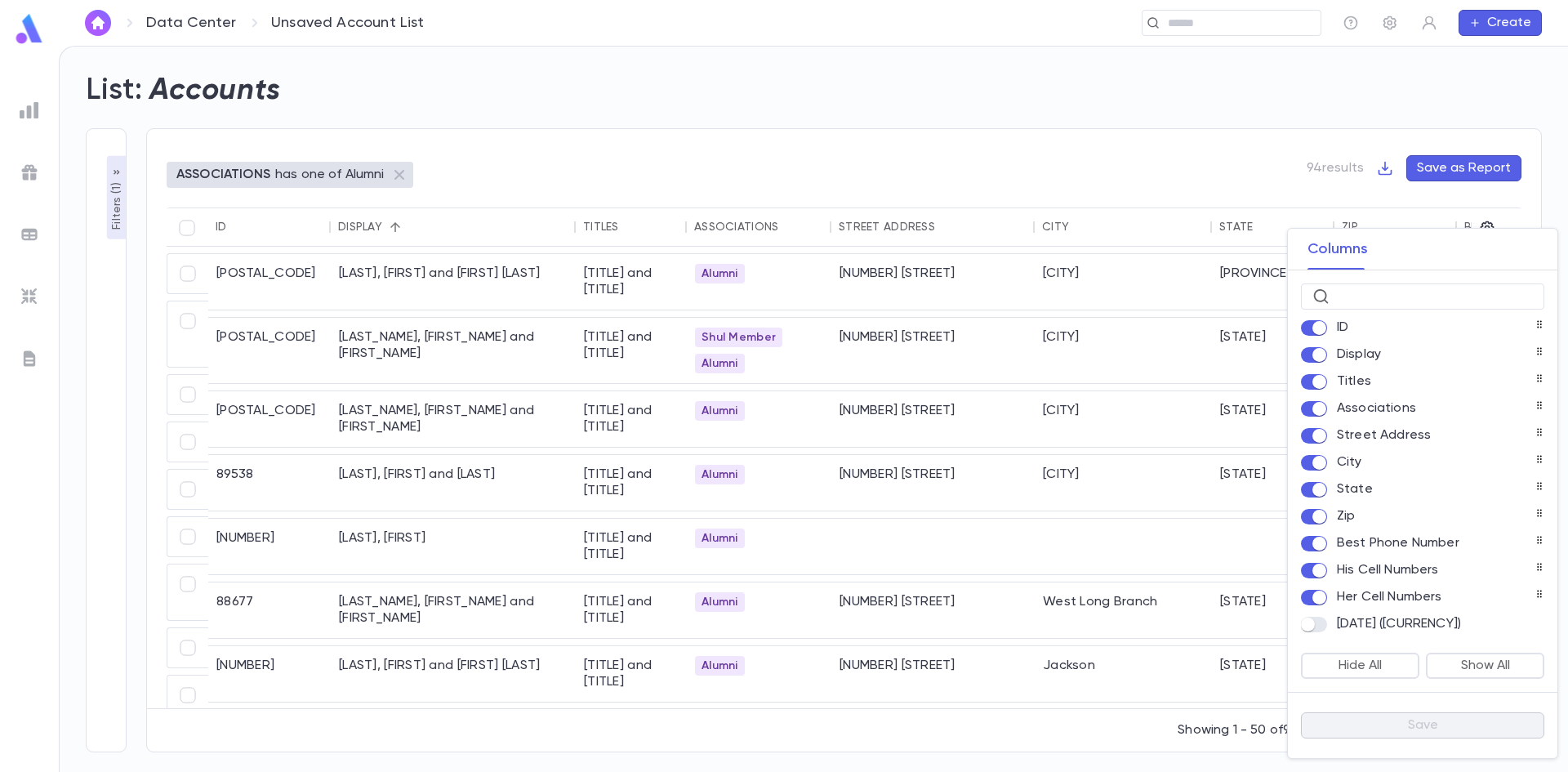 scroll, scrollTop: 0, scrollLeft: 0, axis: both 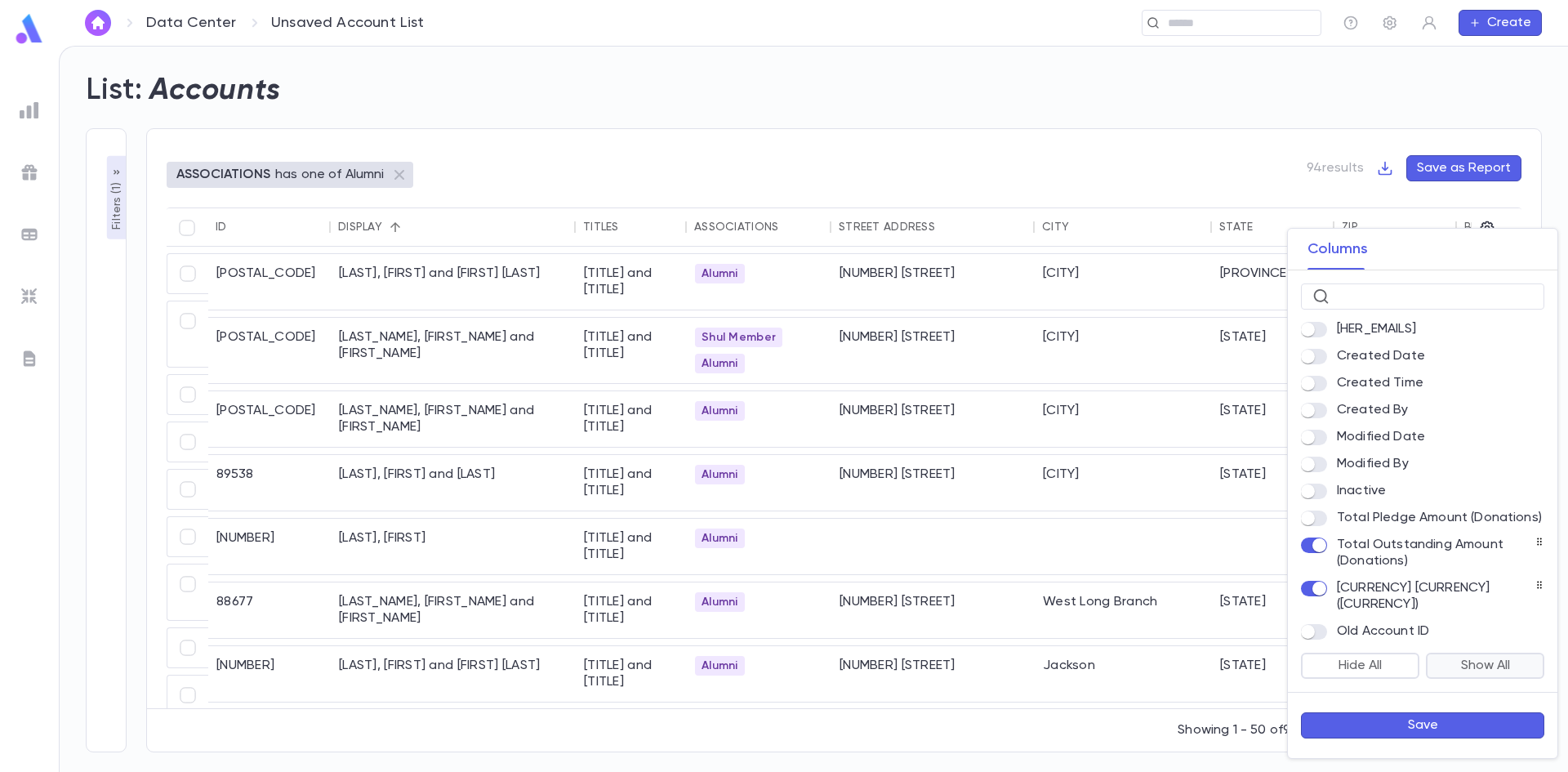 click on "Show All" at bounding box center [1485, 666] 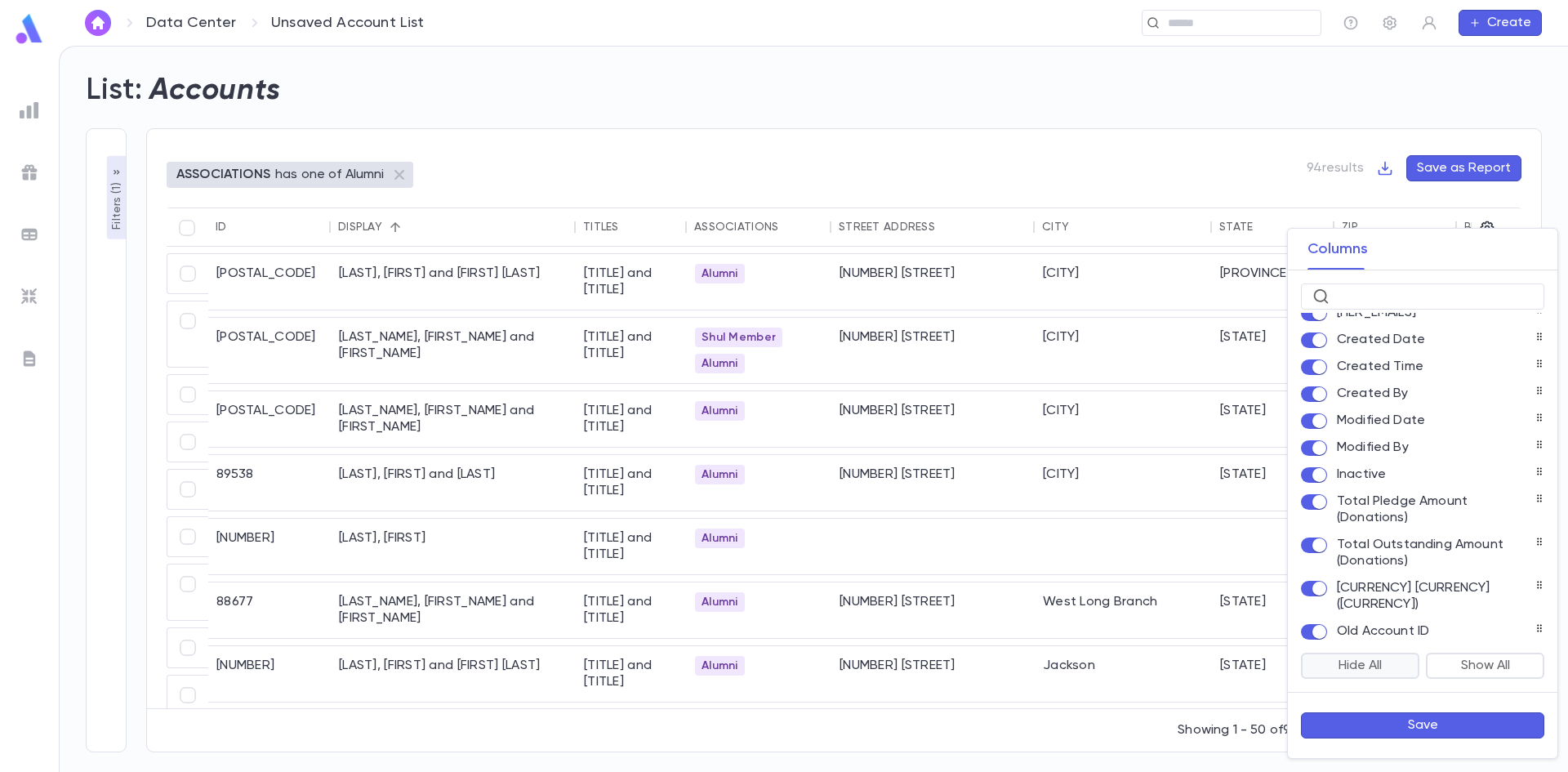 click on "Hide All" at bounding box center [1360, 666] 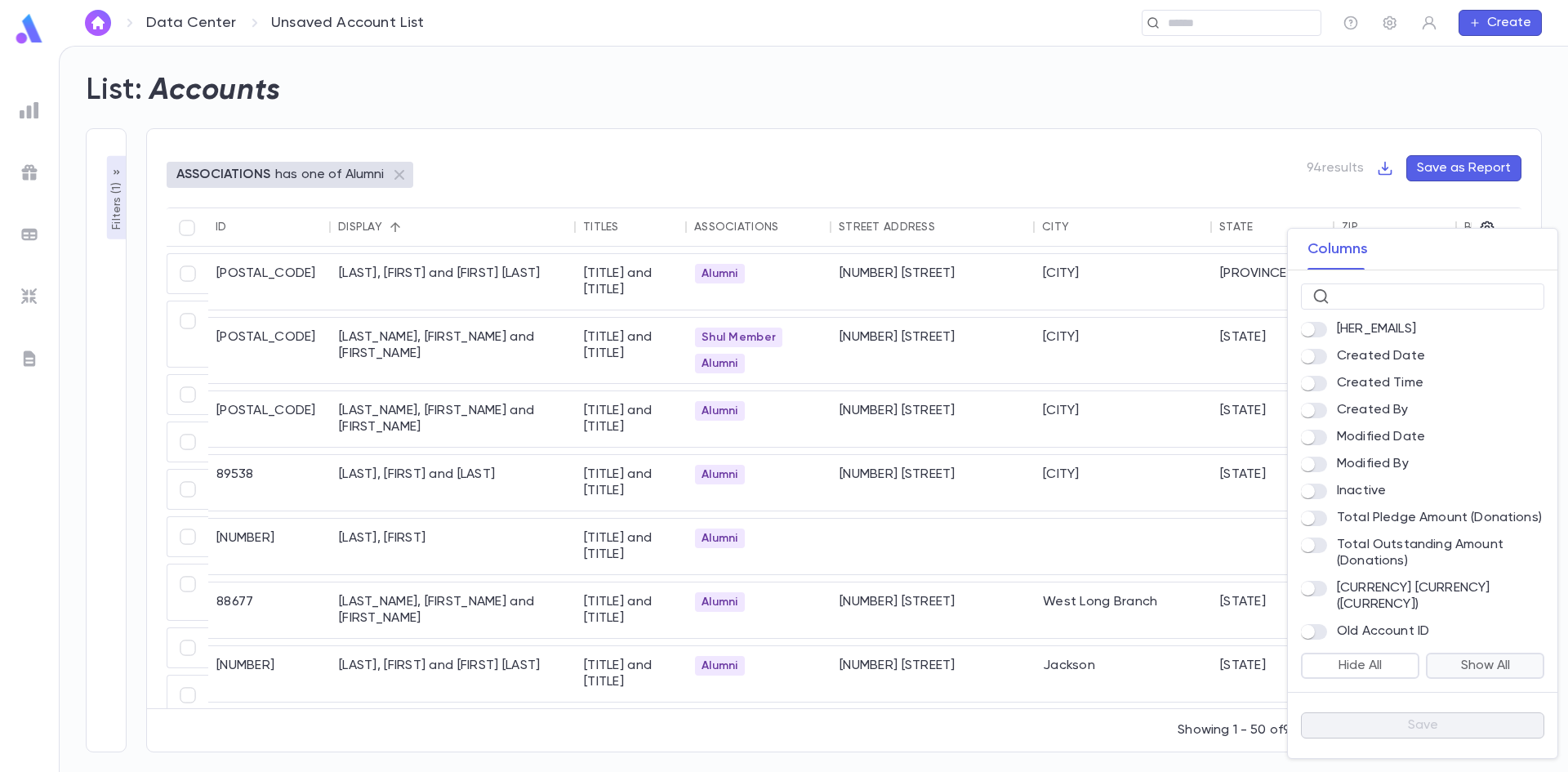 click on "Show All" at bounding box center [1485, 666] 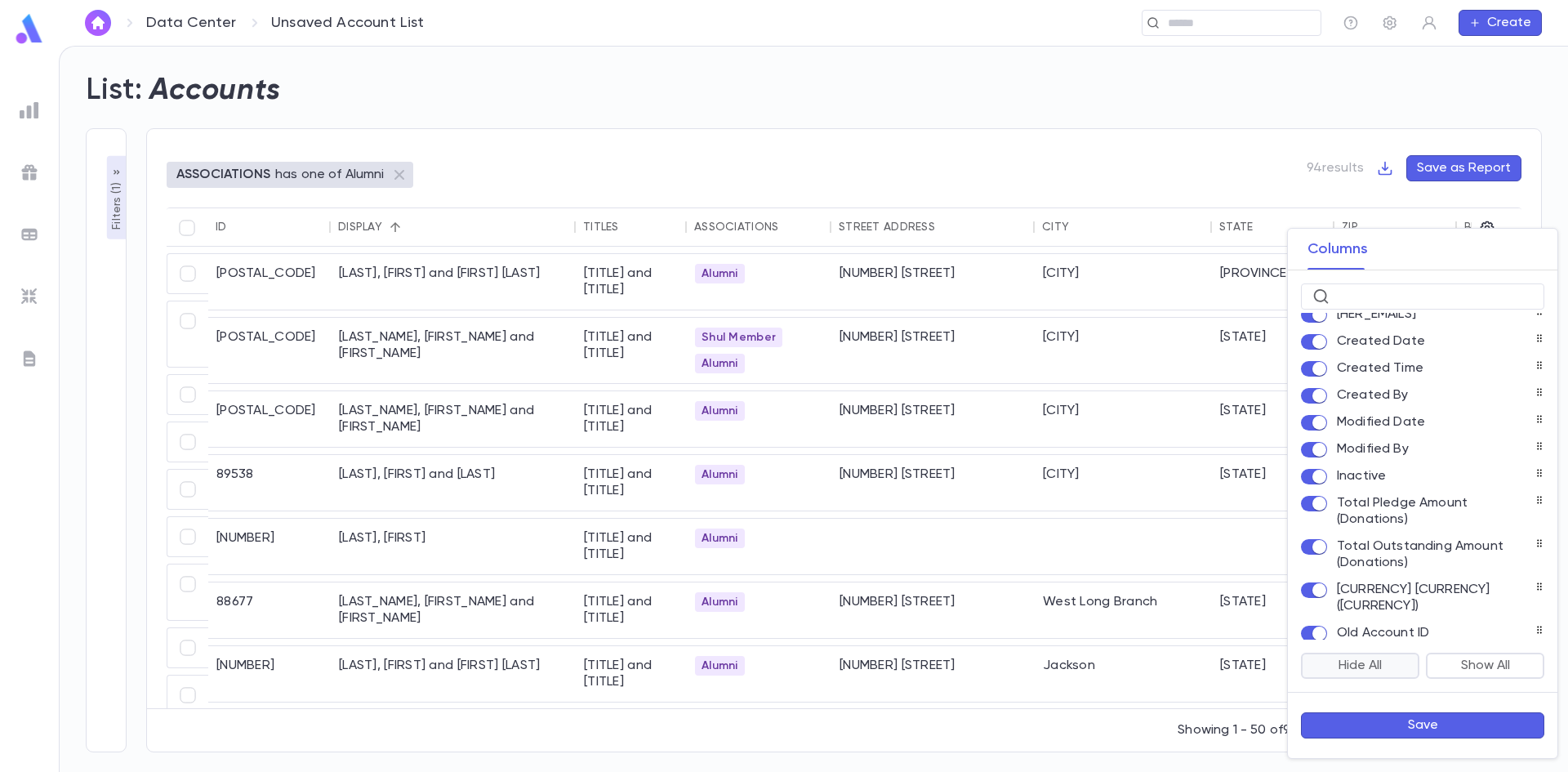 click on "Hide All" at bounding box center (1360, 666) 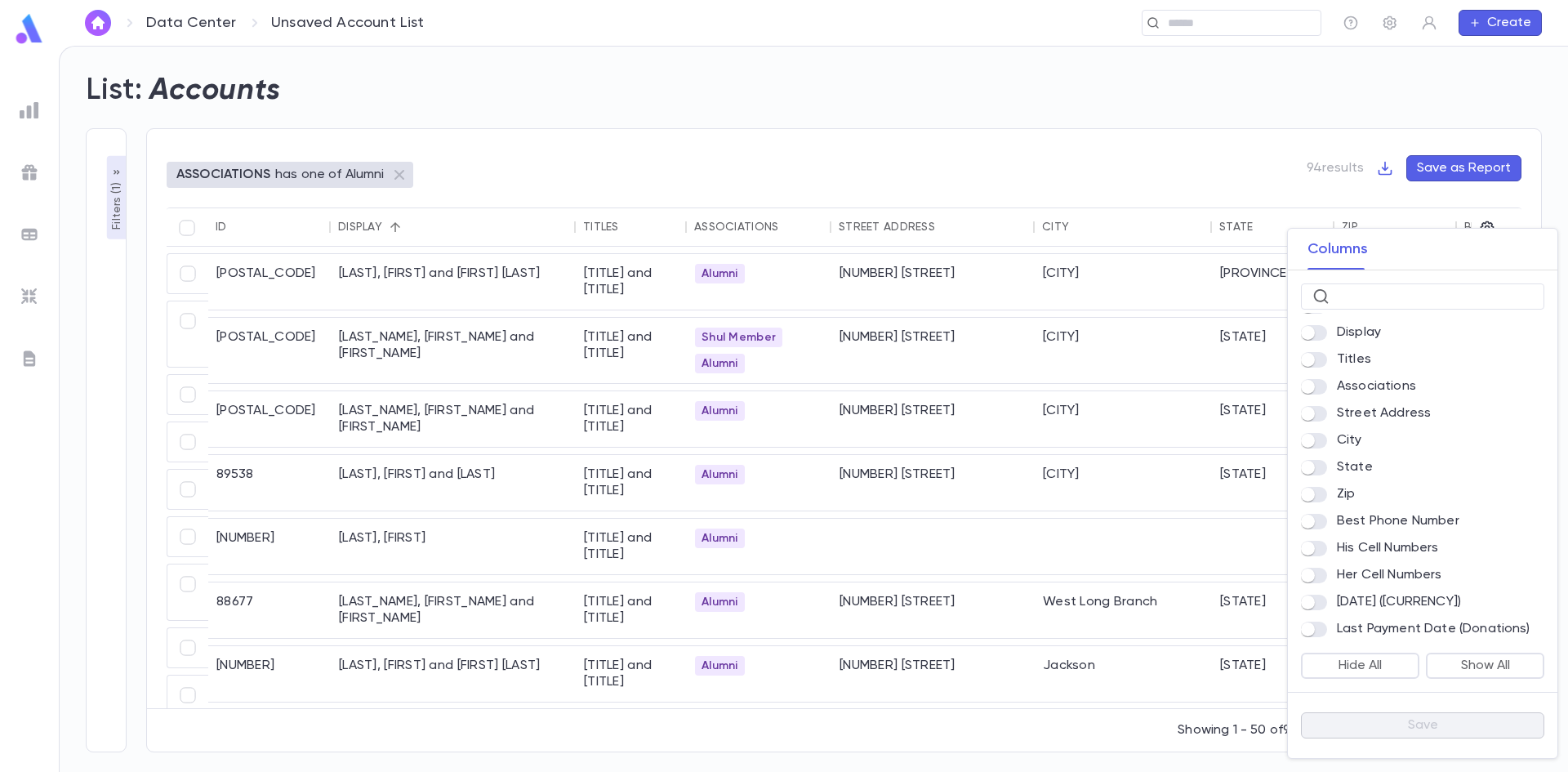 scroll, scrollTop: 0, scrollLeft: 0, axis: both 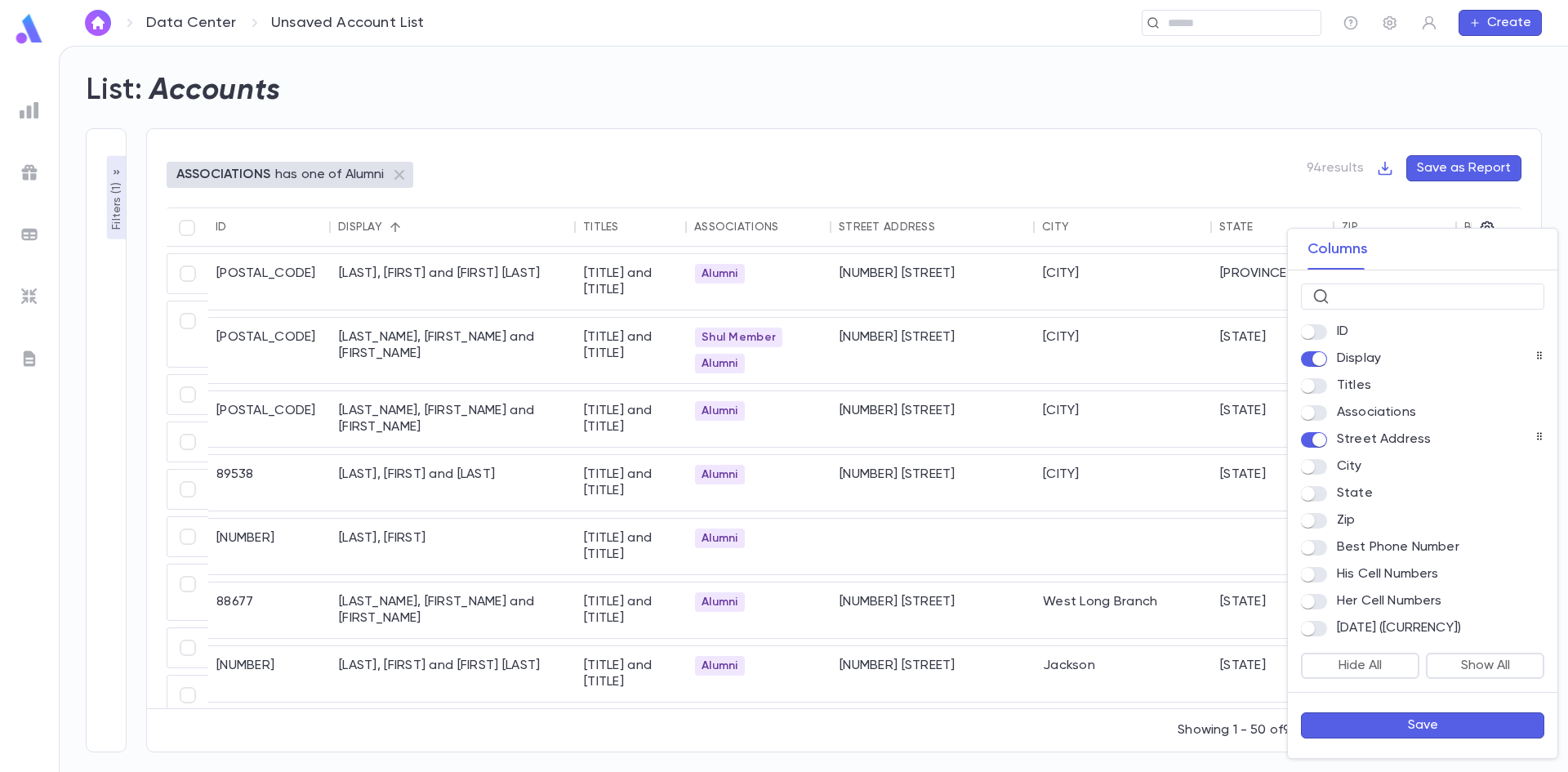 click at bounding box center (1319, 332) 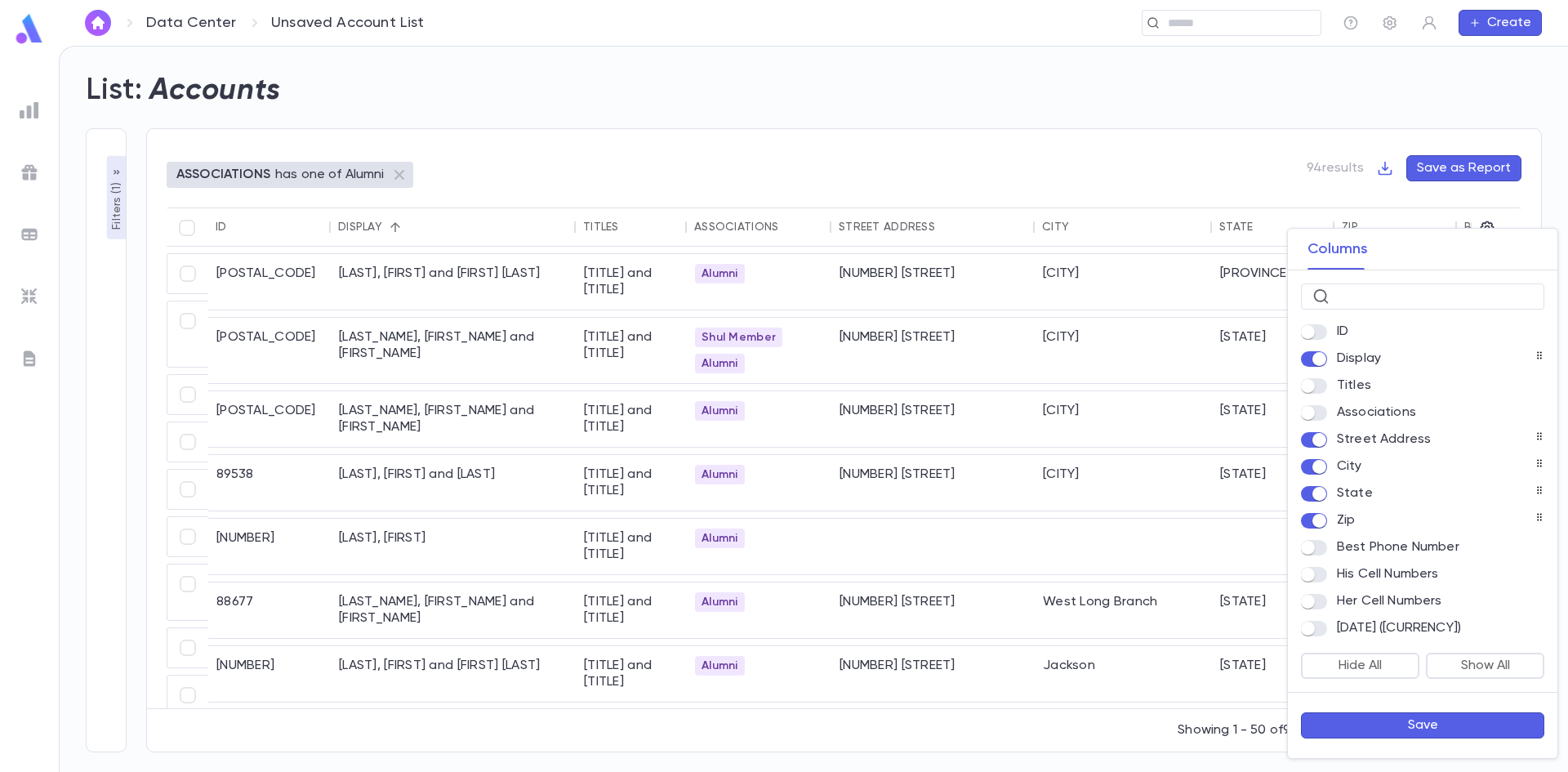 scroll, scrollTop: 82, scrollLeft: 0, axis: vertical 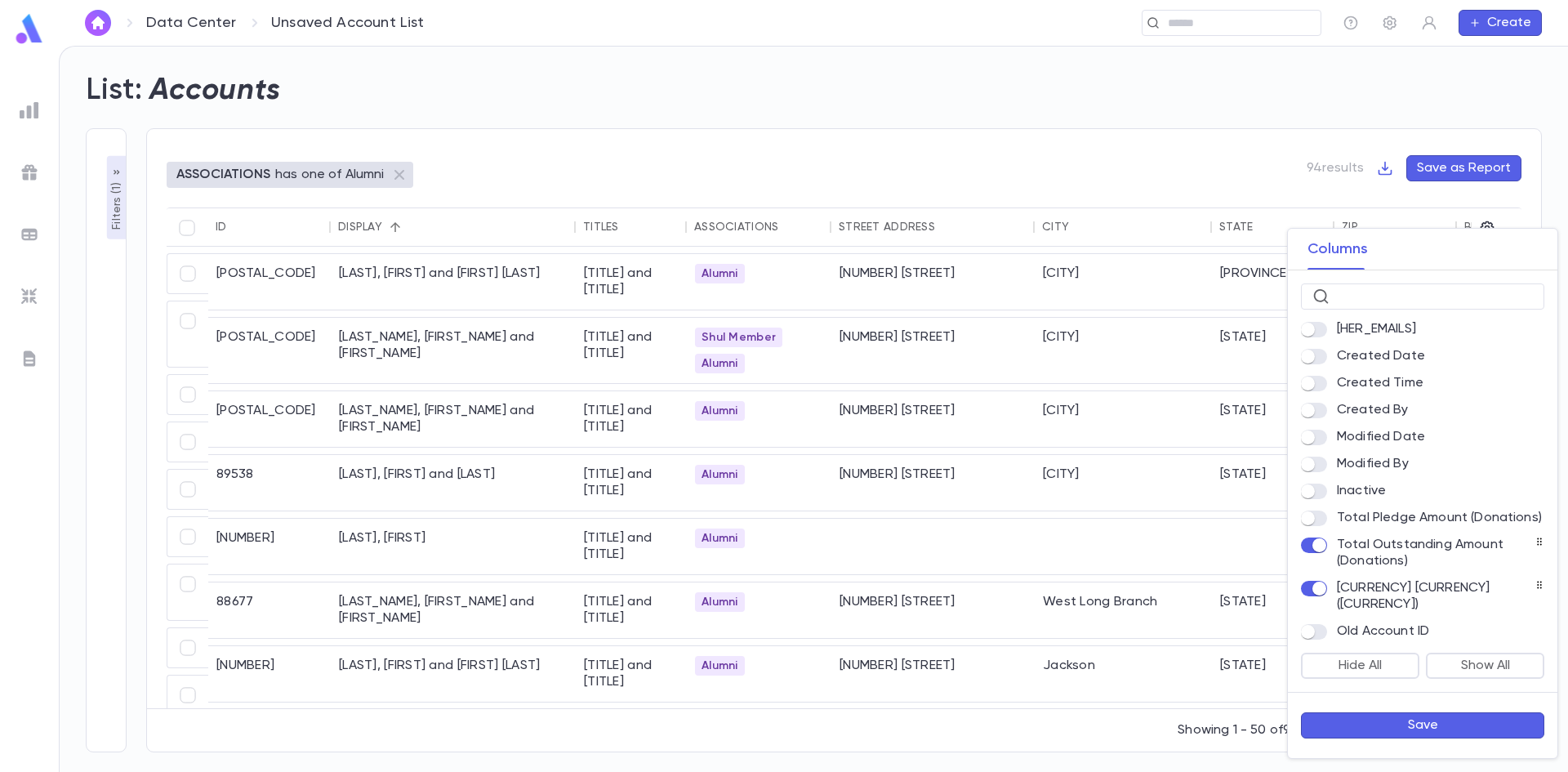 click on "Save" at bounding box center (1423, 725) 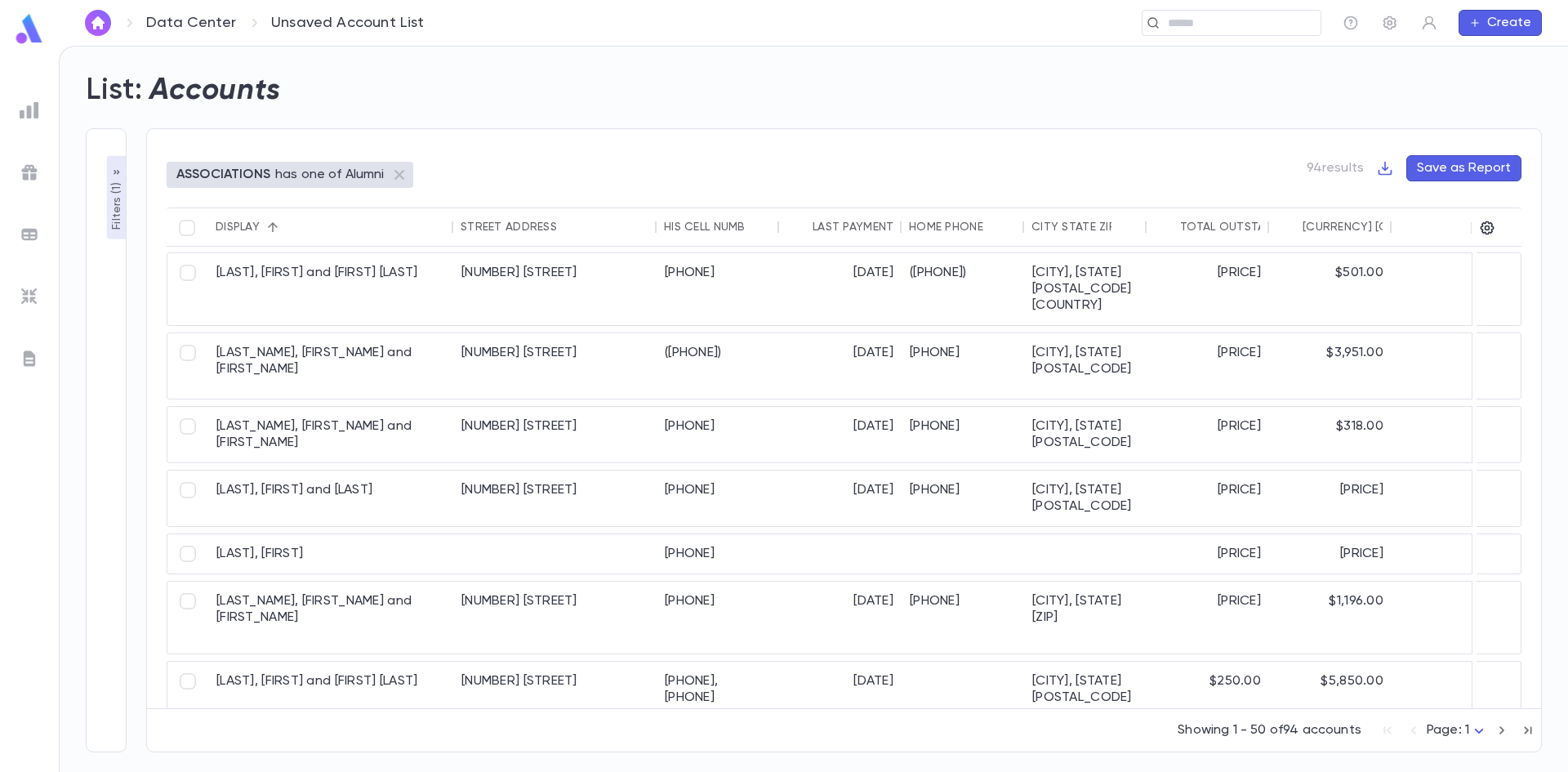 scroll, scrollTop: 0, scrollLeft: 0, axis: both 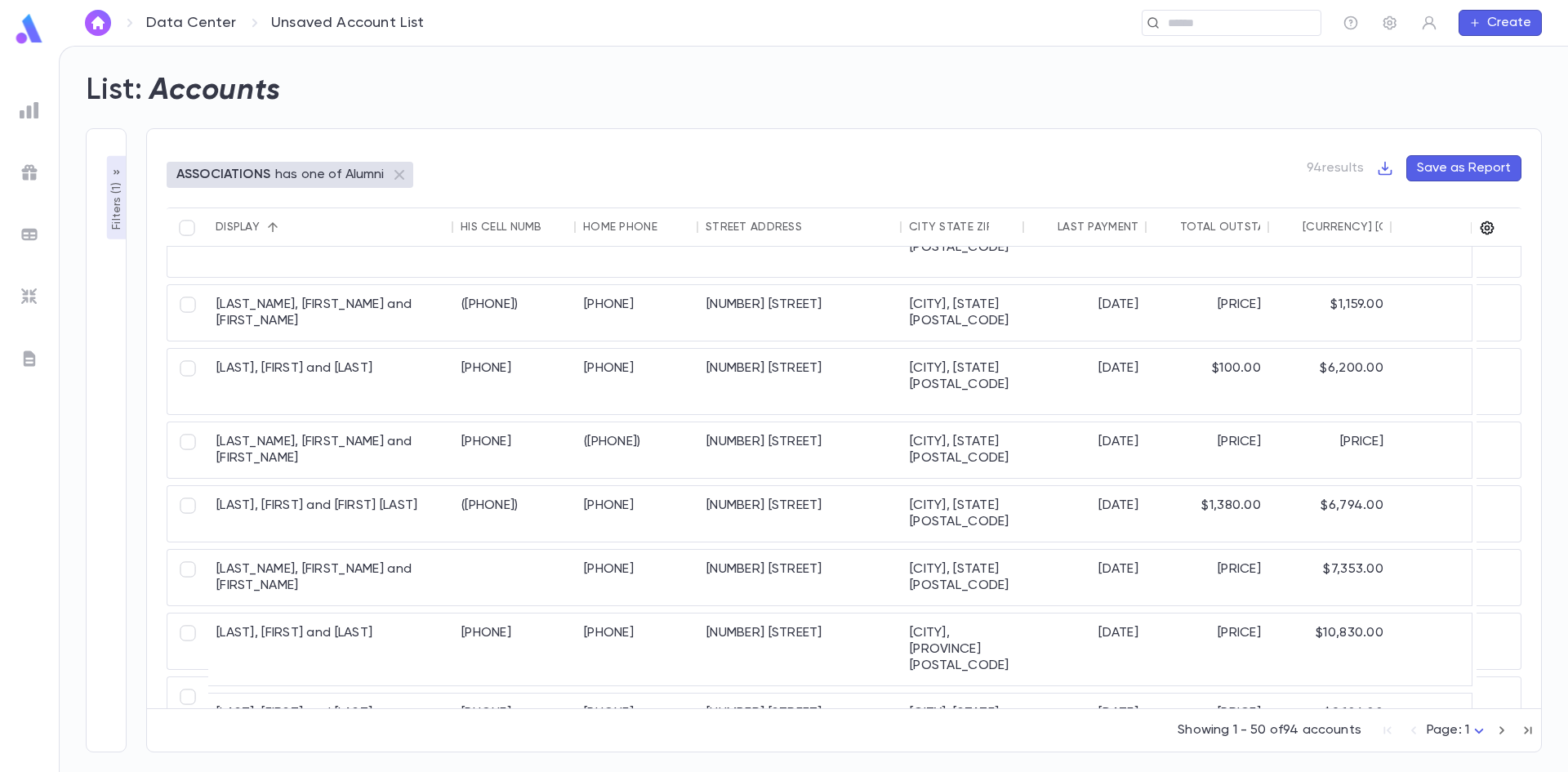 click at bounding box center [1487, 228] 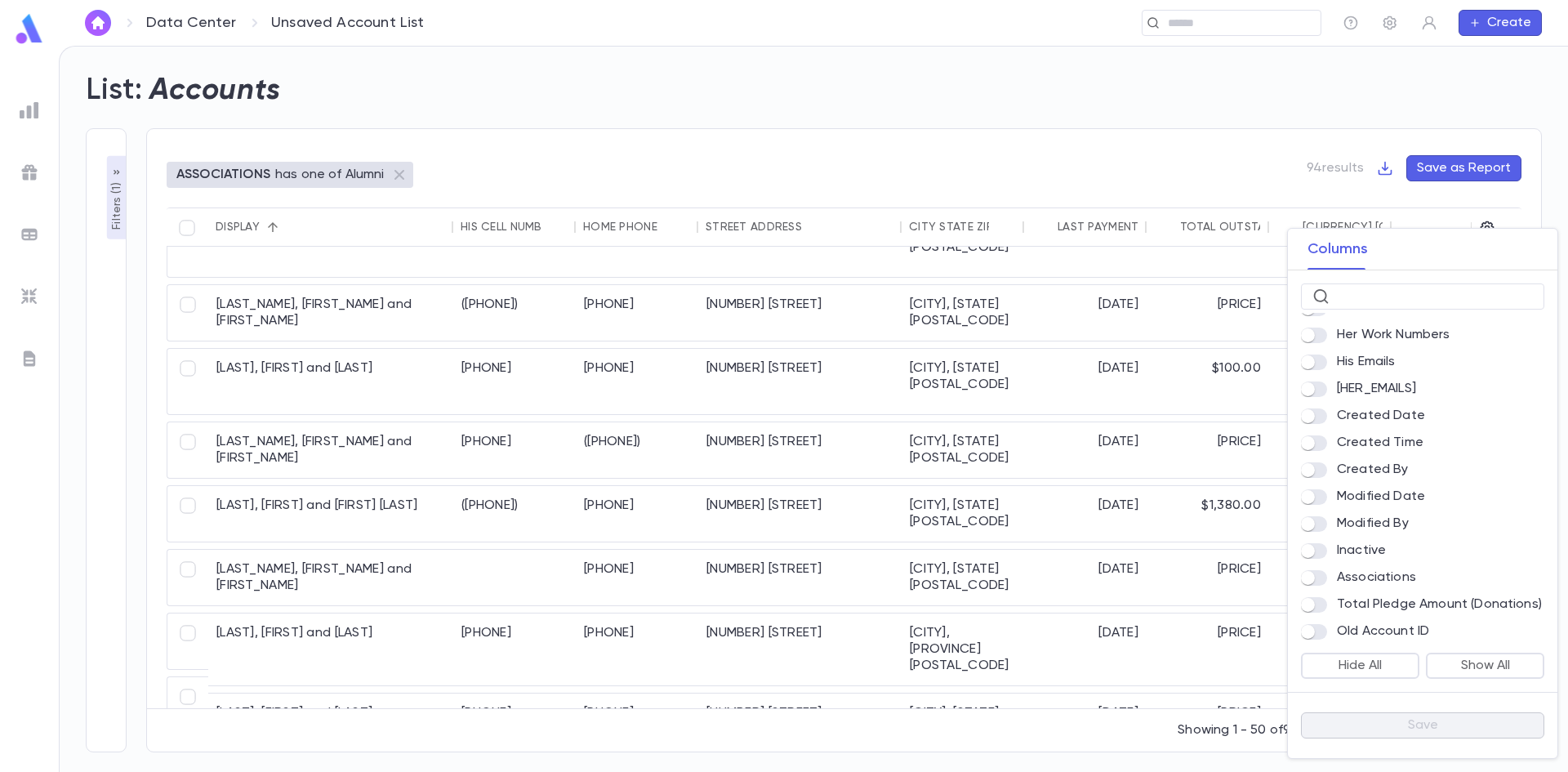 scroll, scrollTop: 777, scrollLeft: 0, axis: vertical 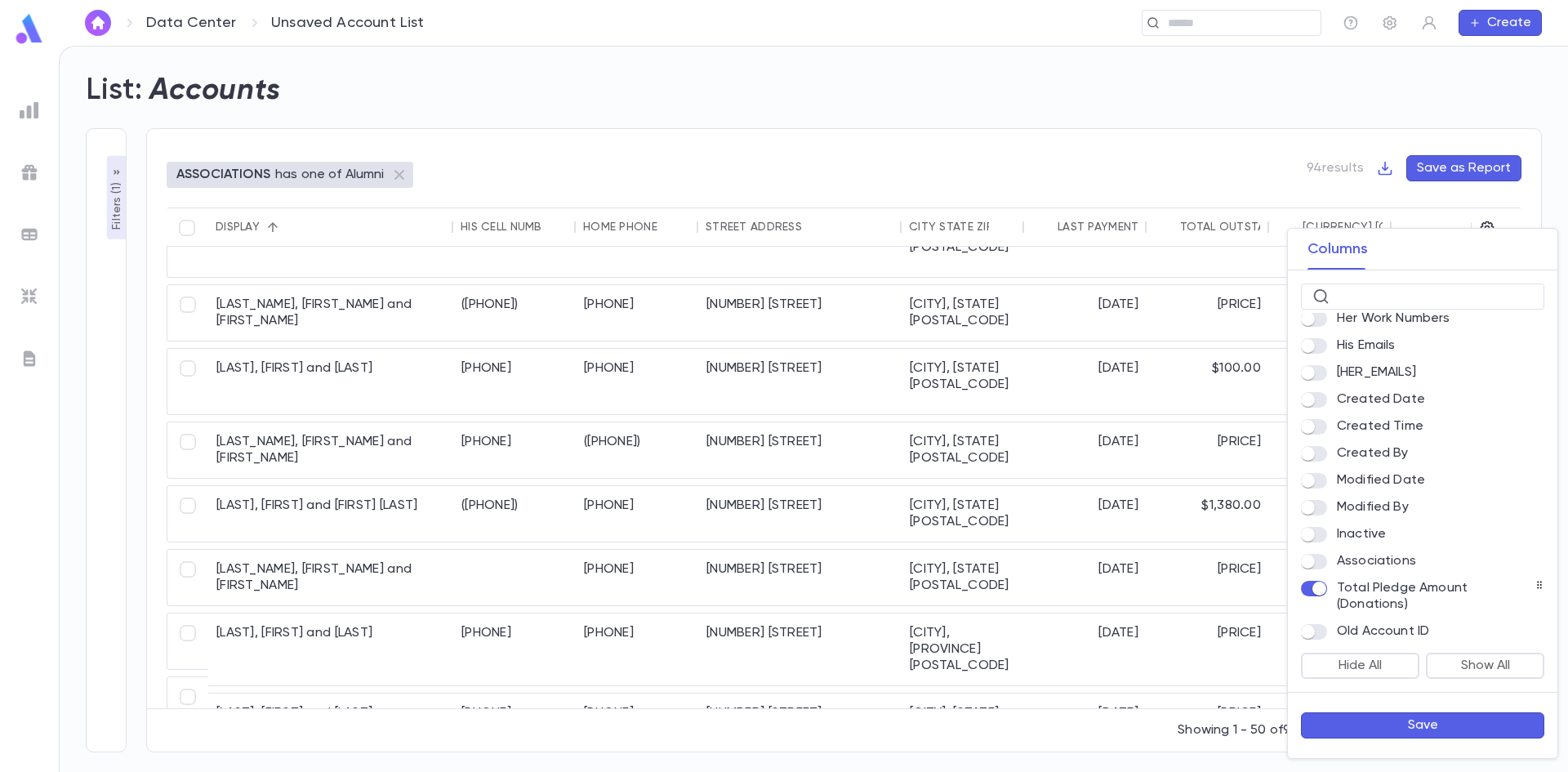 click on "Save" at bounding box center (1423, 725) 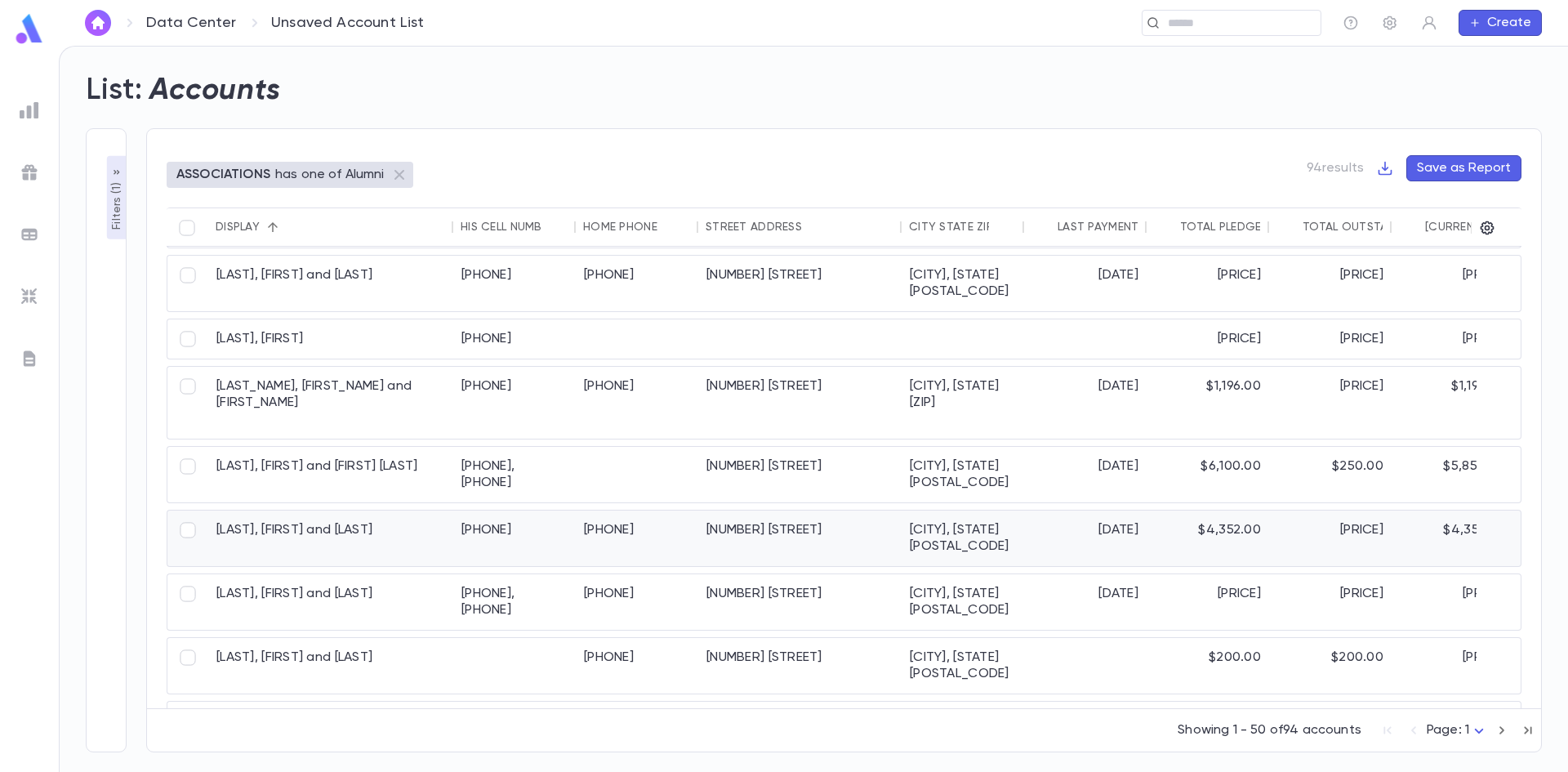 scroll, scrollTop: 245, scrollLeft: 0, axis: vertical 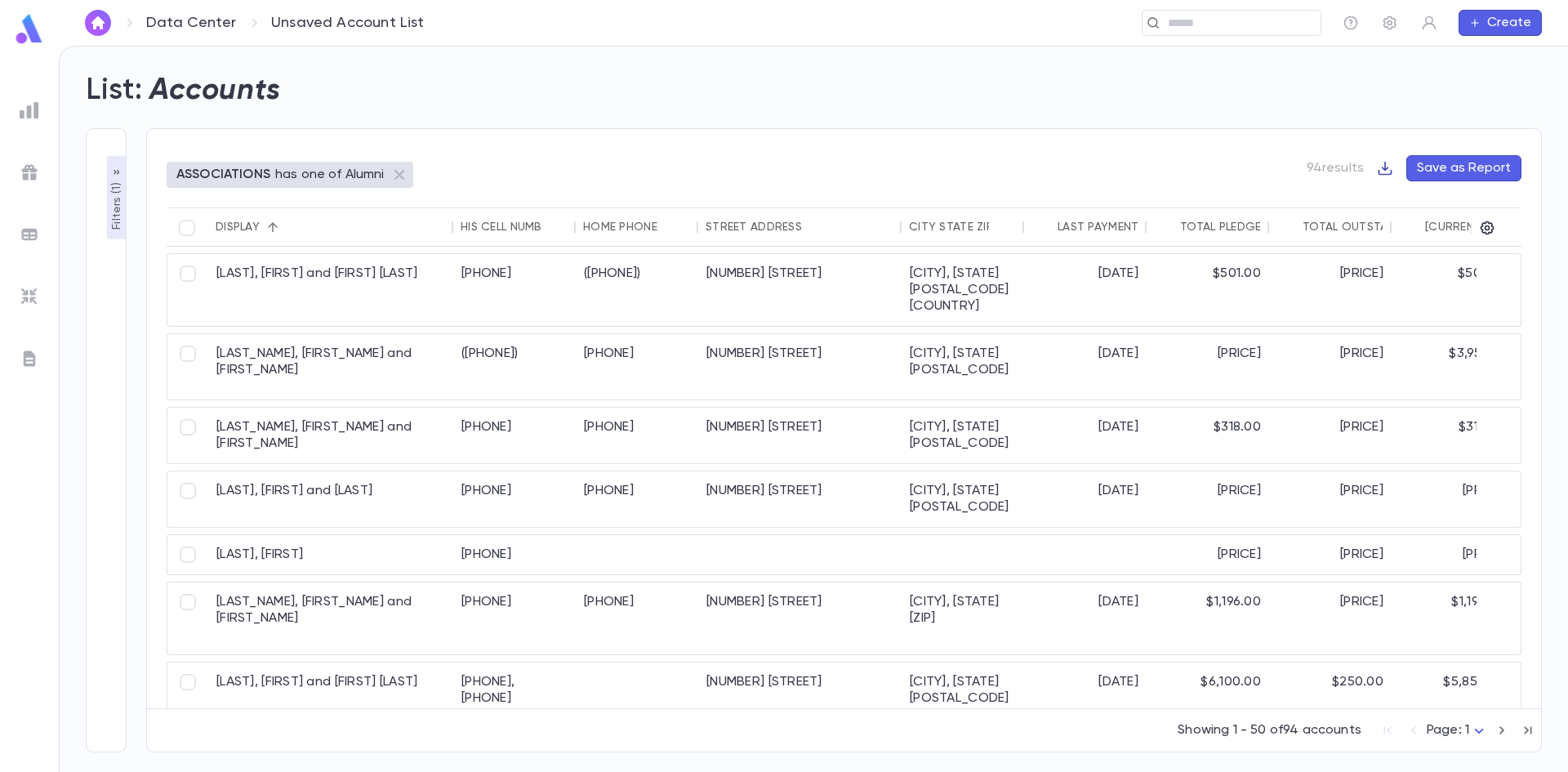 click at bounding box center [1385, 168] 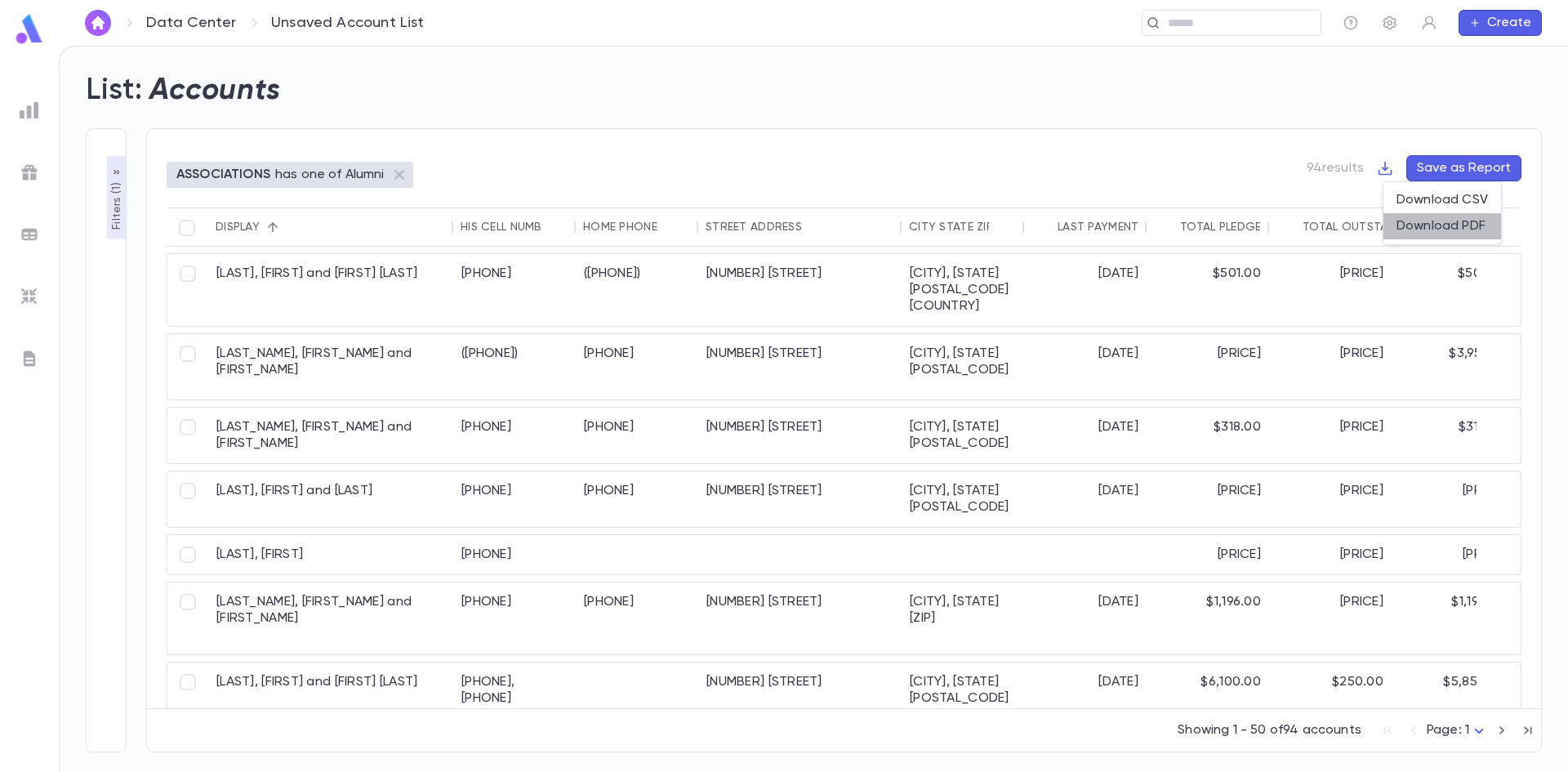 click on "Download PDF" at bounding box center [1442, 226] 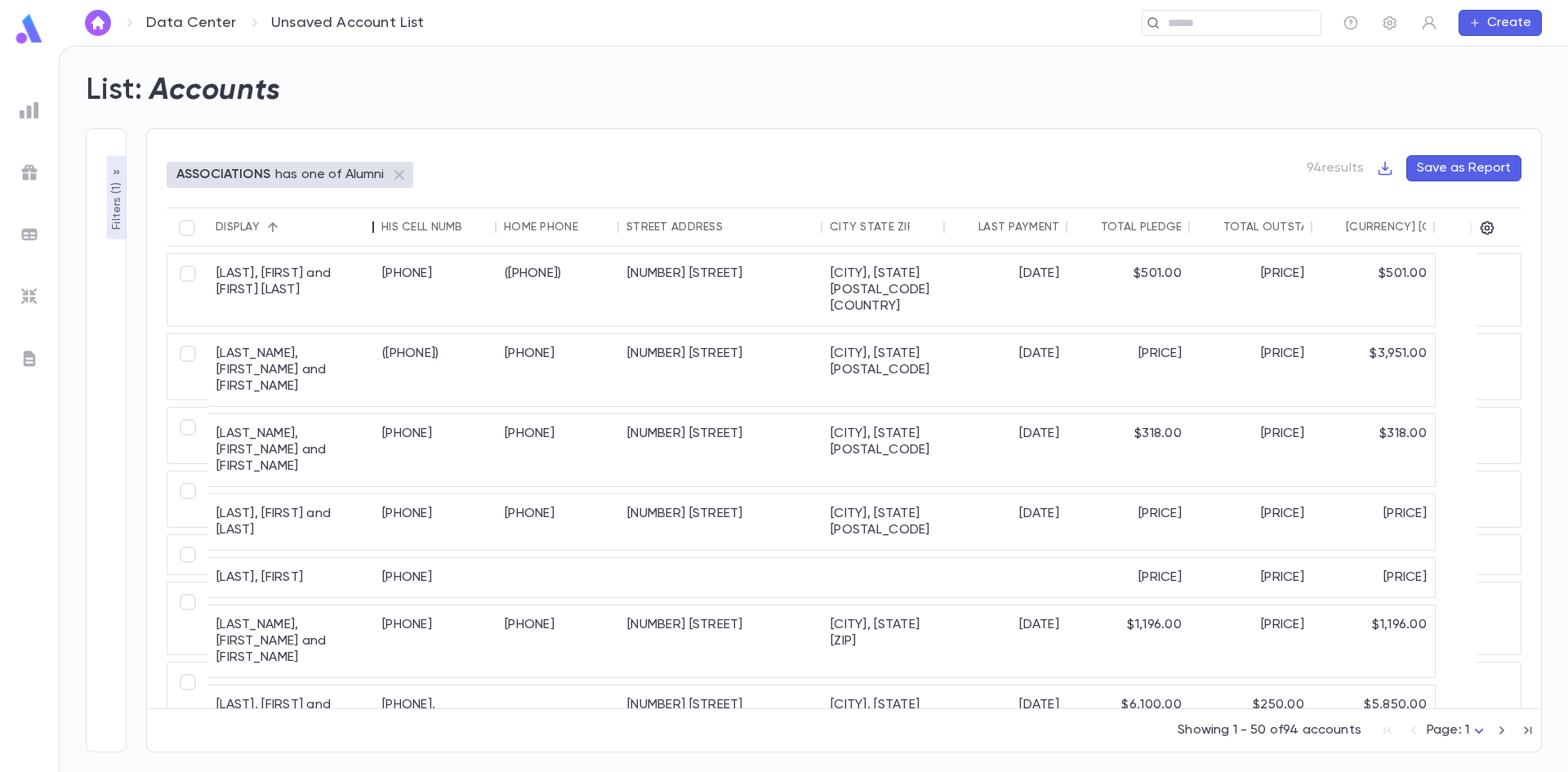 drag, startPoint x: 449, startPoint y: 225, endPoint x: 370, endPoint y: 236, distance: 79.762146 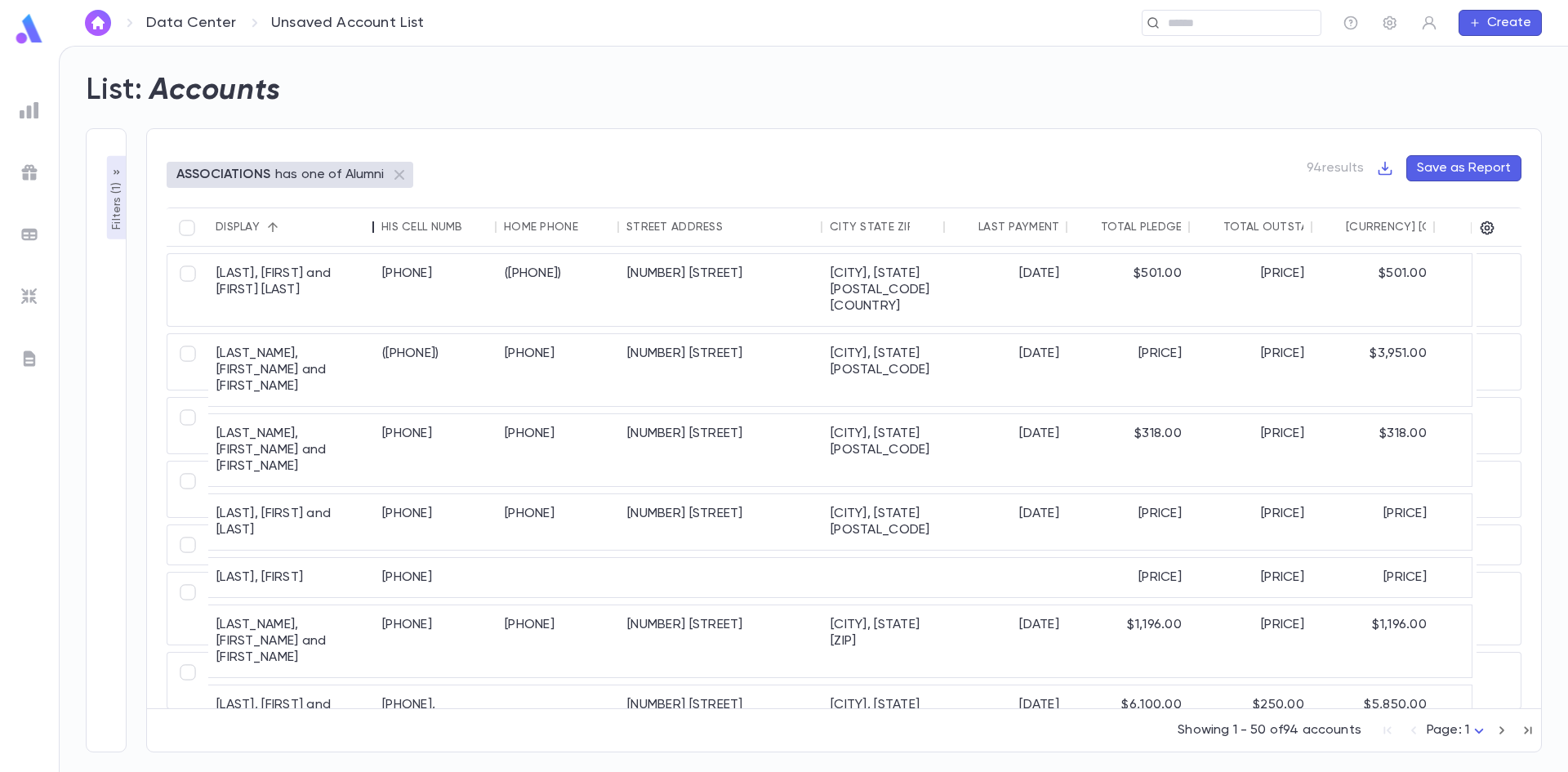 click at bounding box center [373, 227] 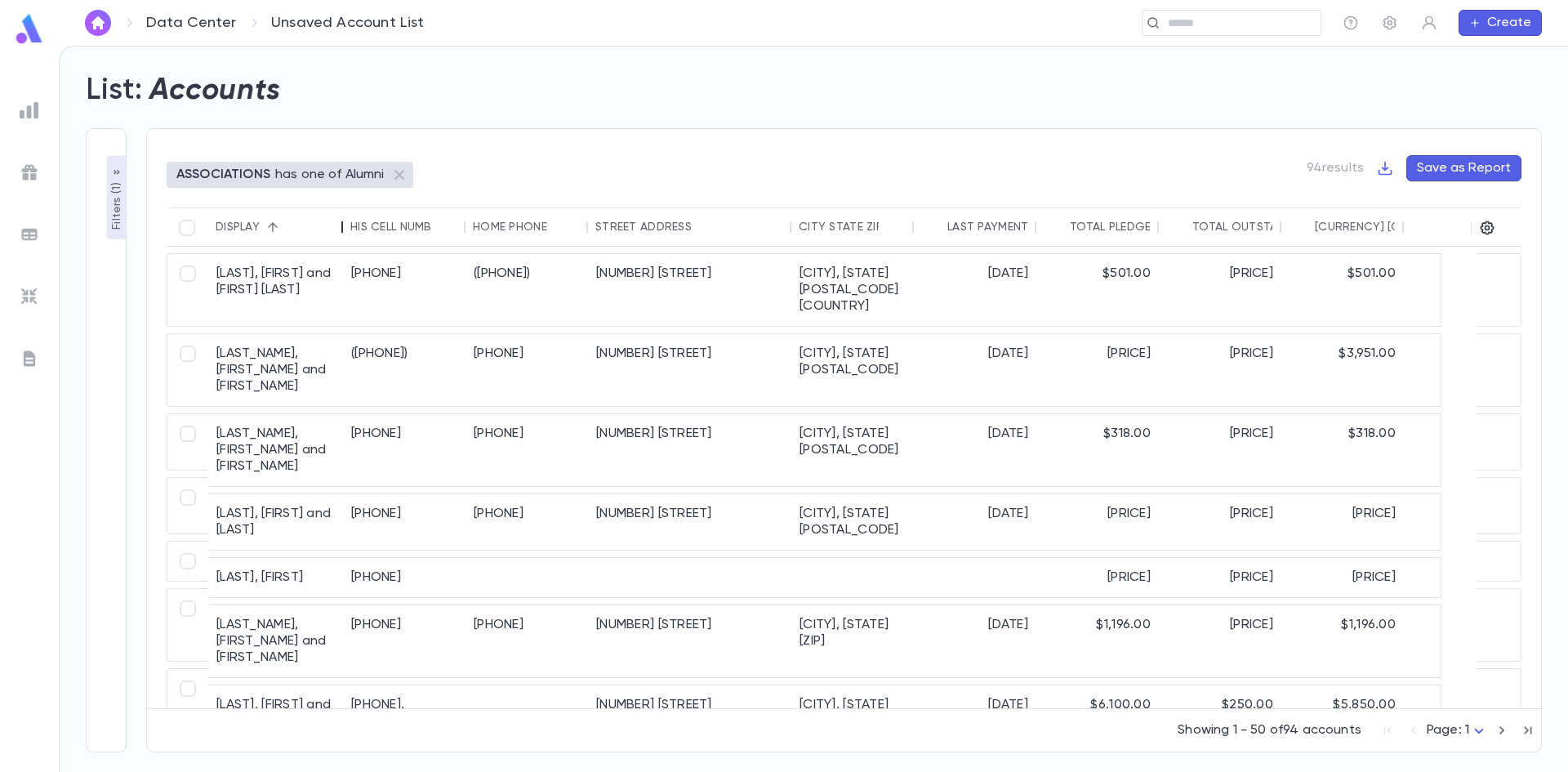 drag, startPoint x: 372, startPoint y: 227, endPoint x: 341, endPoint y: 227, distance: 31 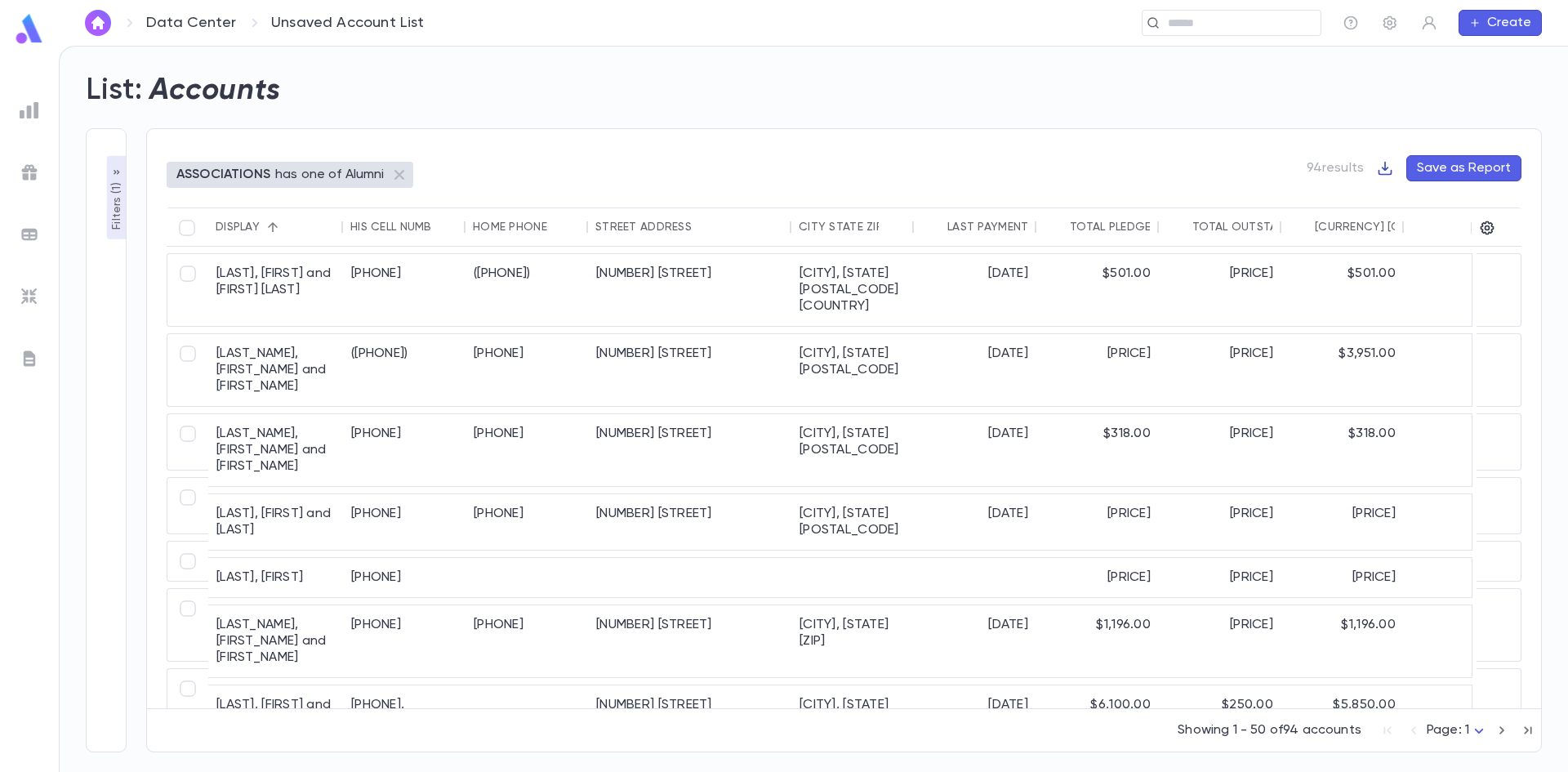 click at bounding box center (1385, 168) 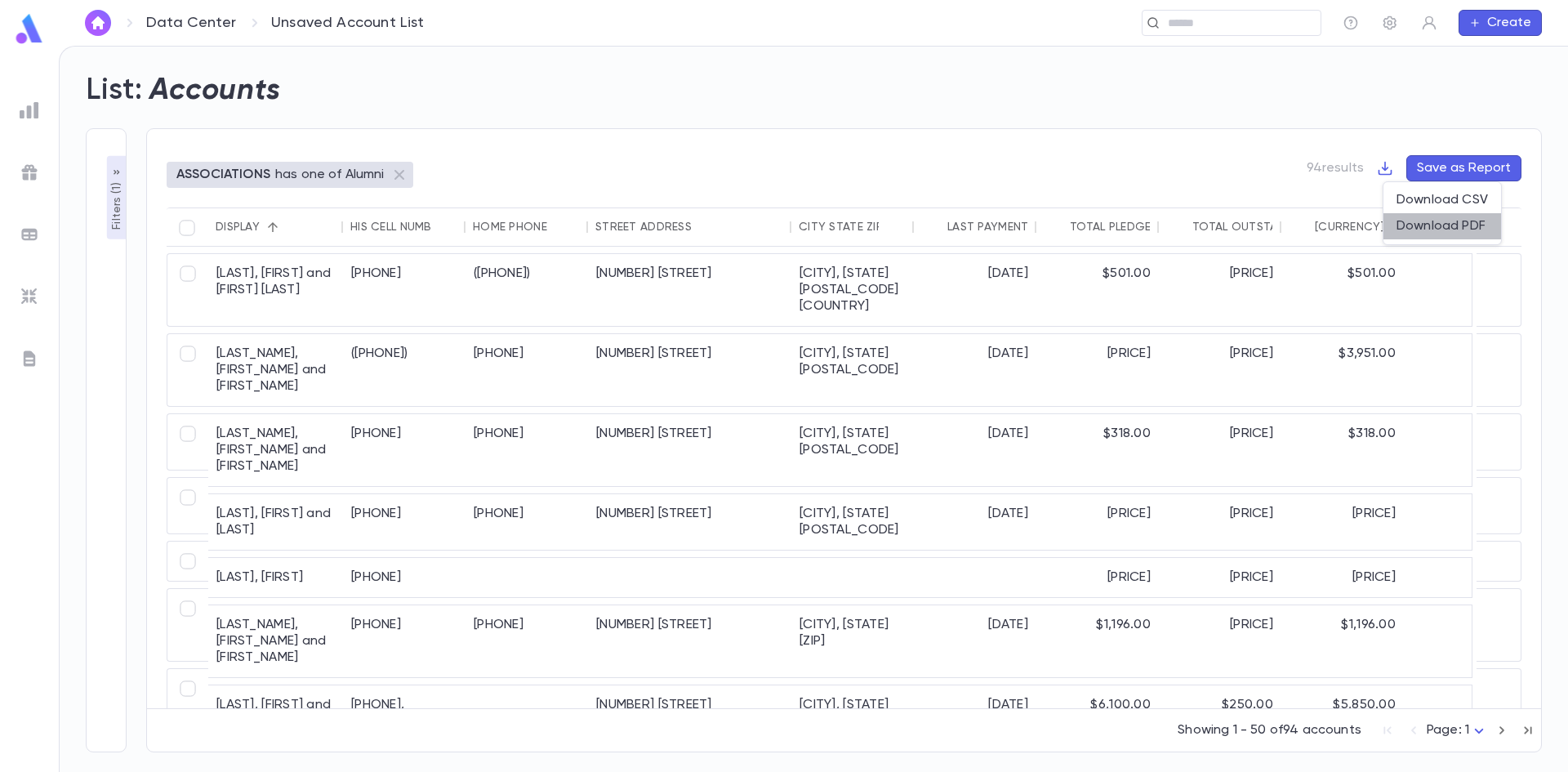 click on "Download PDF" at bounding box center (1442, 226) 